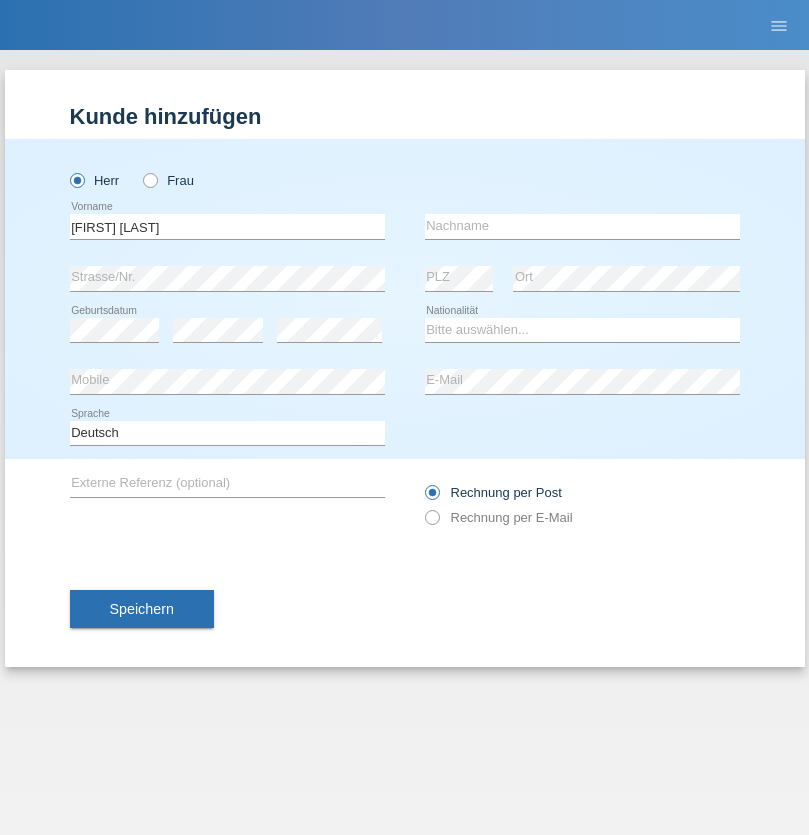 scroll, scrollTop: 0, scrollLeft: 0, axis: both 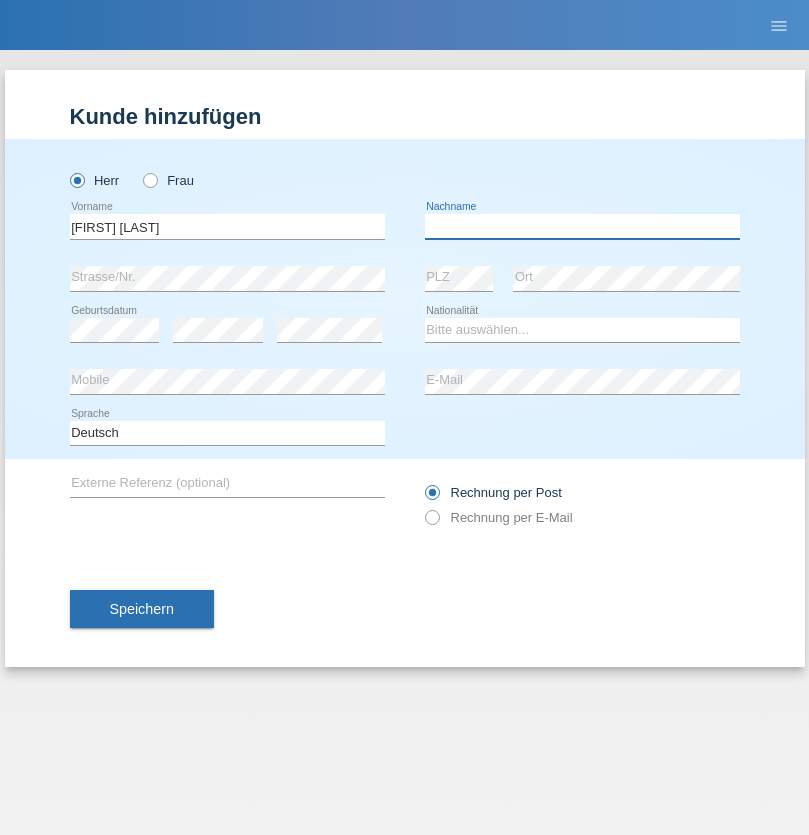 click at bounding box center [582, 226] 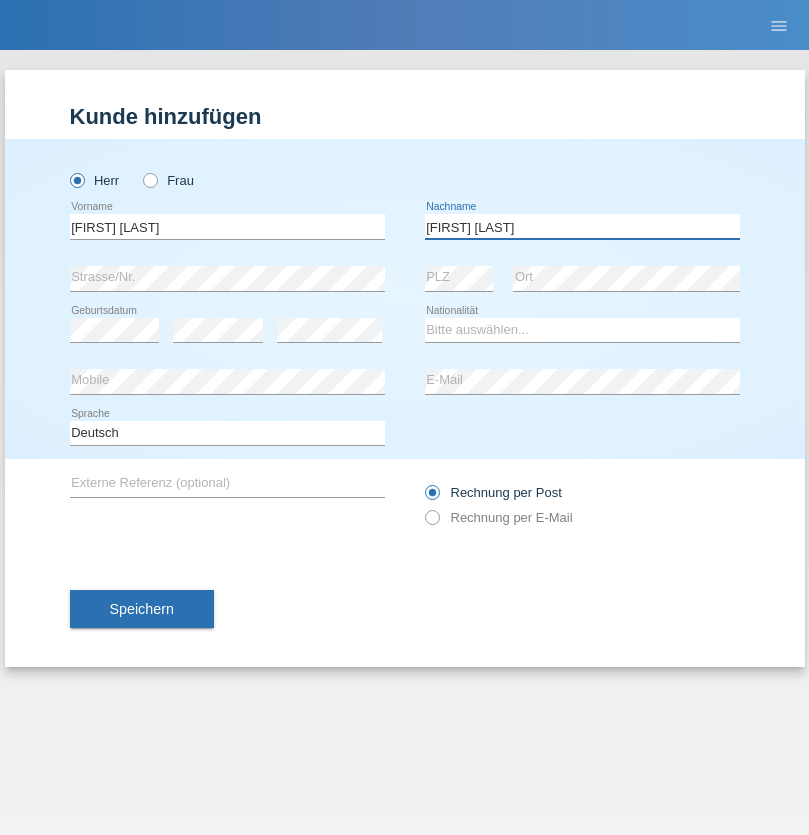 type on "[FIRST] [LAST]" 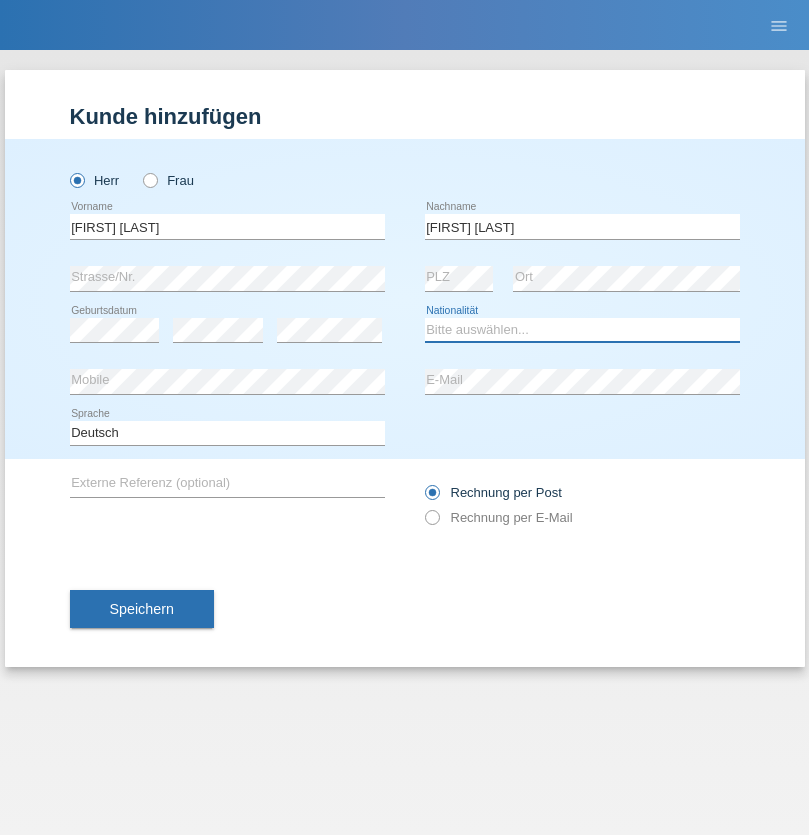 select on "IT" 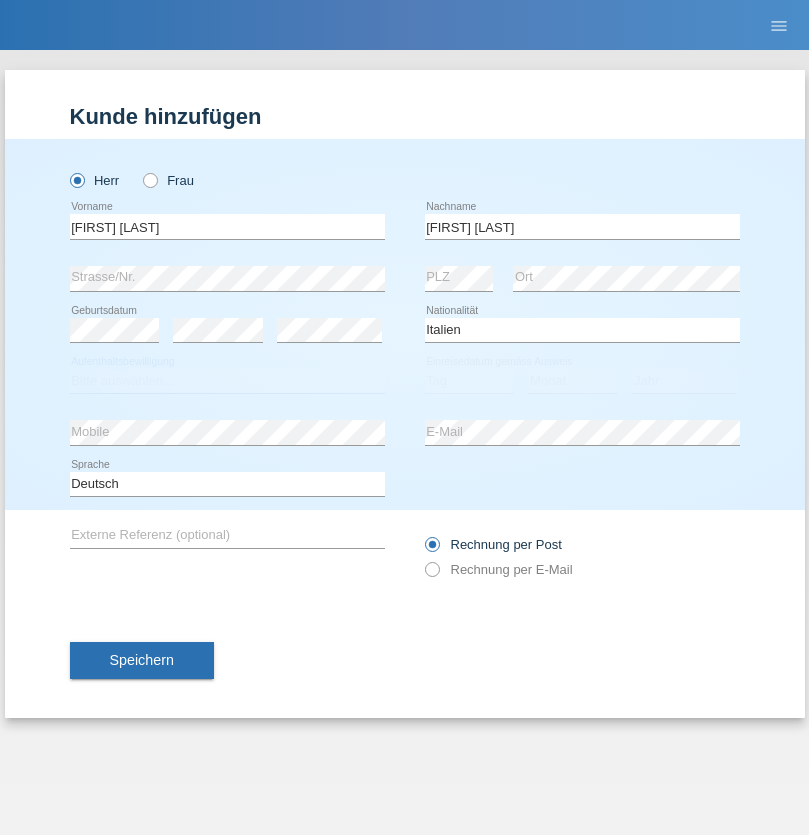 select on "C" 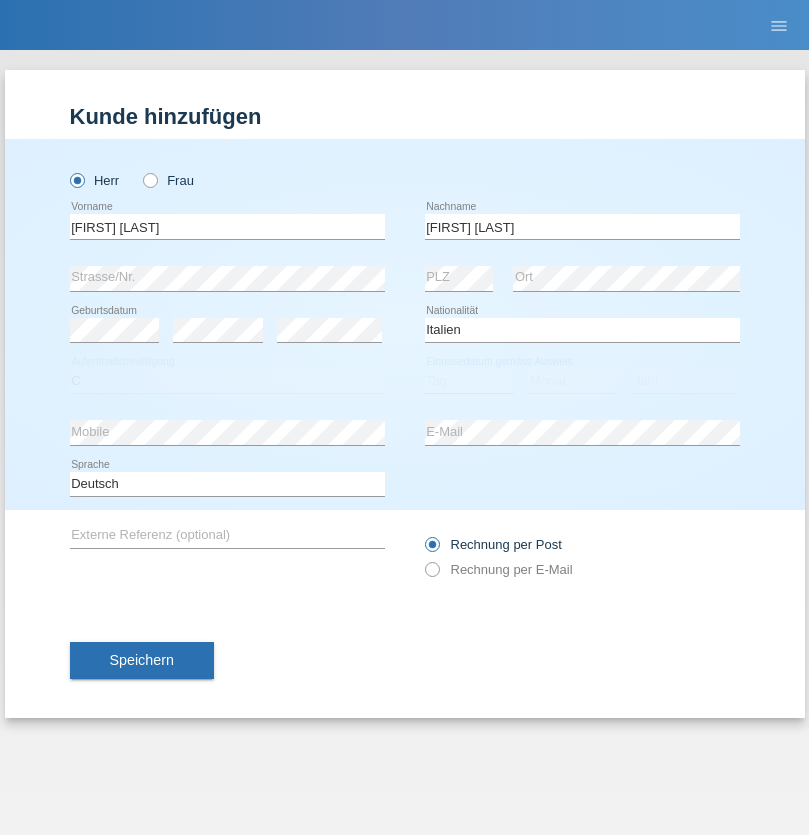 select on "17" 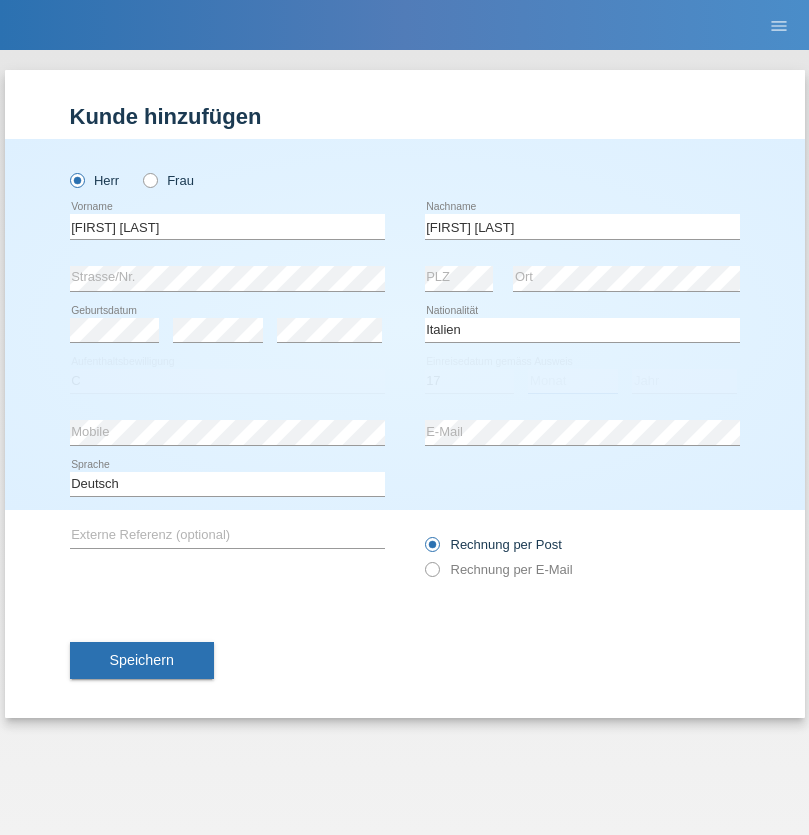 select on "07" 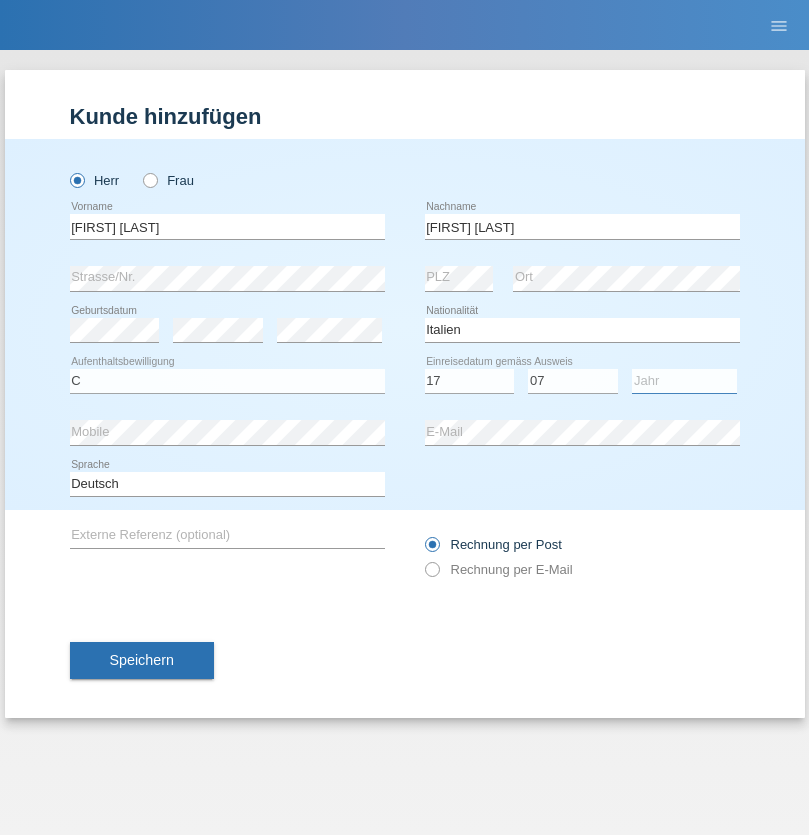 select on "1997" 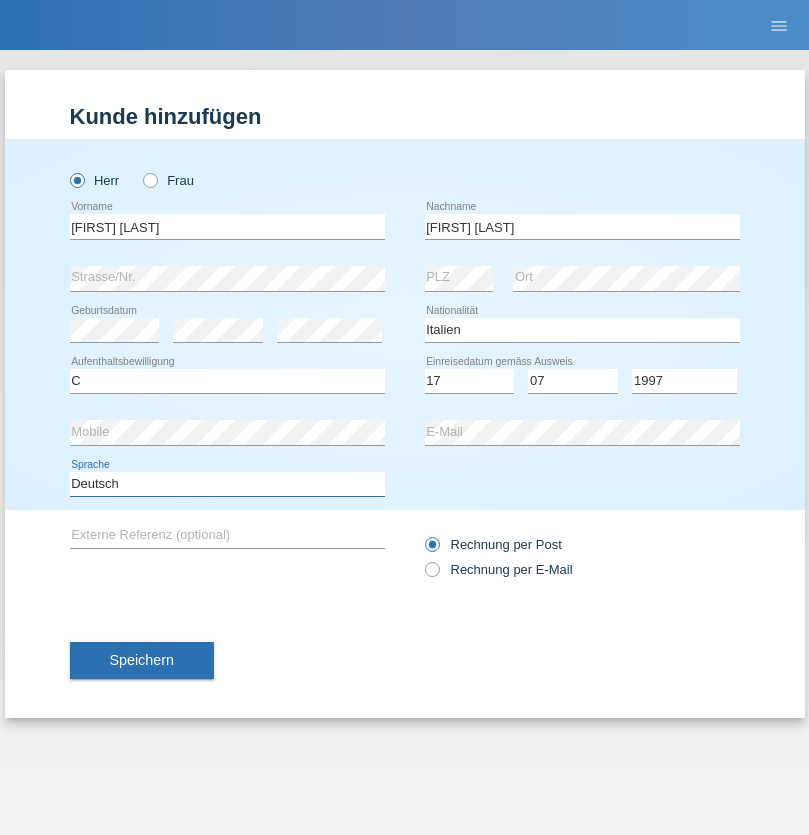 select on "en" 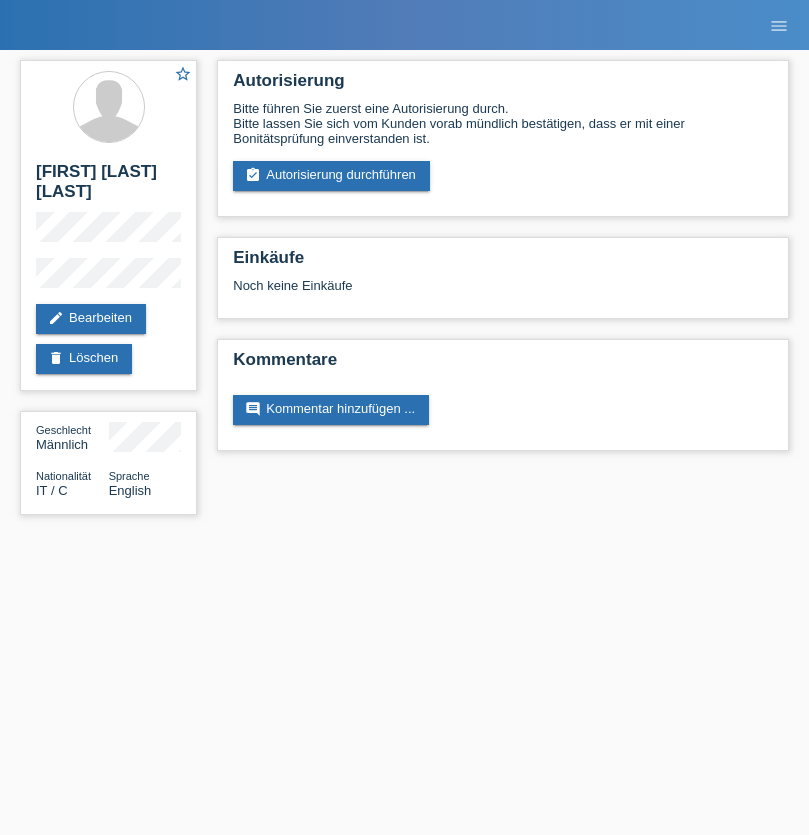 scroll, scrollTop: 0, scrollLeft: 0, axis: both 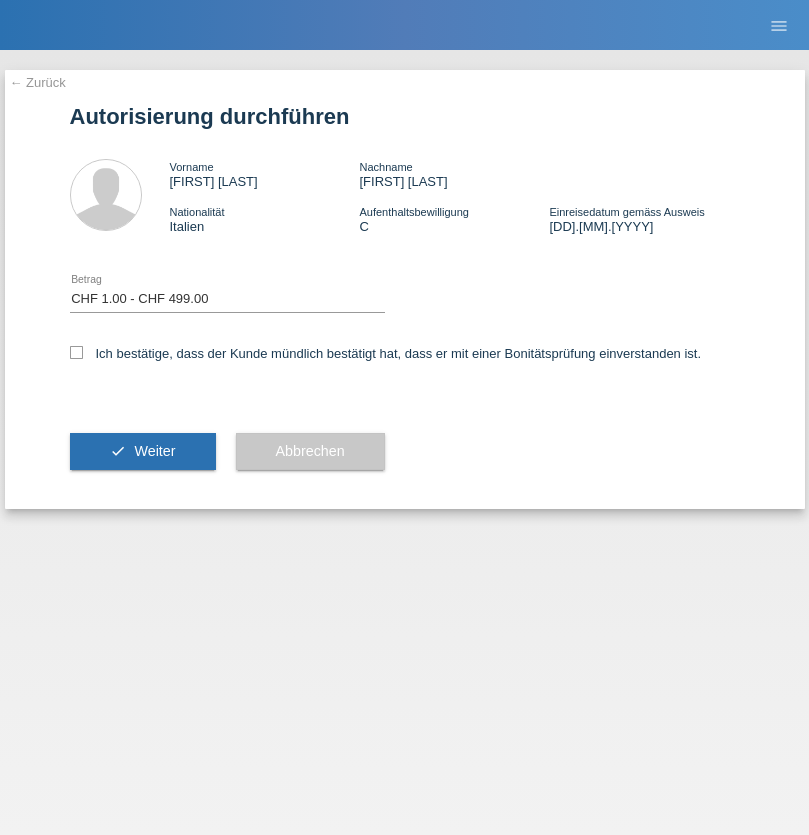 select on "1" 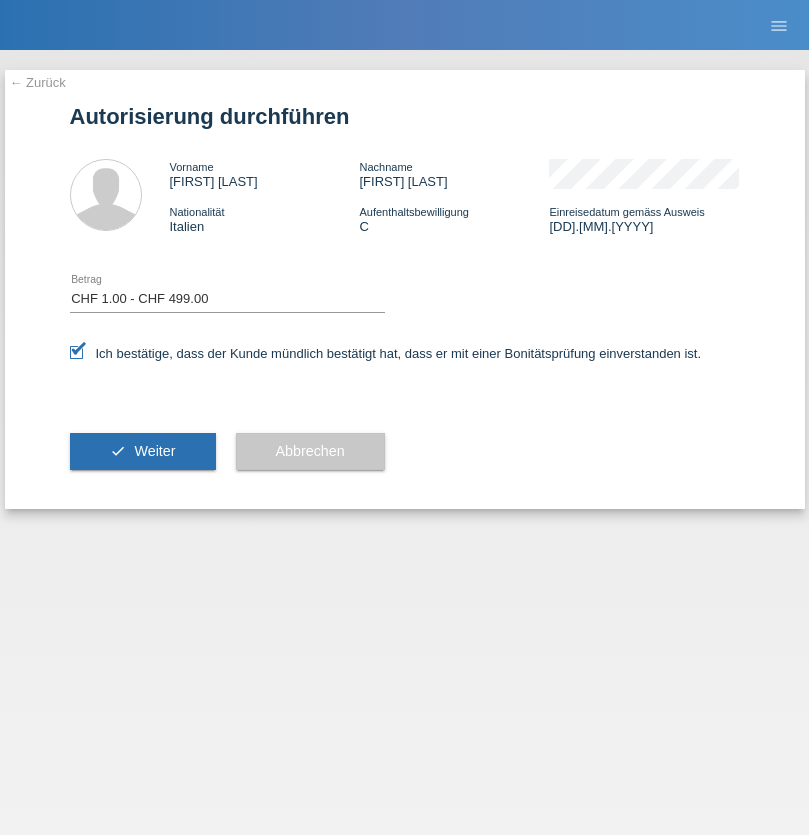 scroll, scrollTop: 0, scrollLeft: 0, axis: both 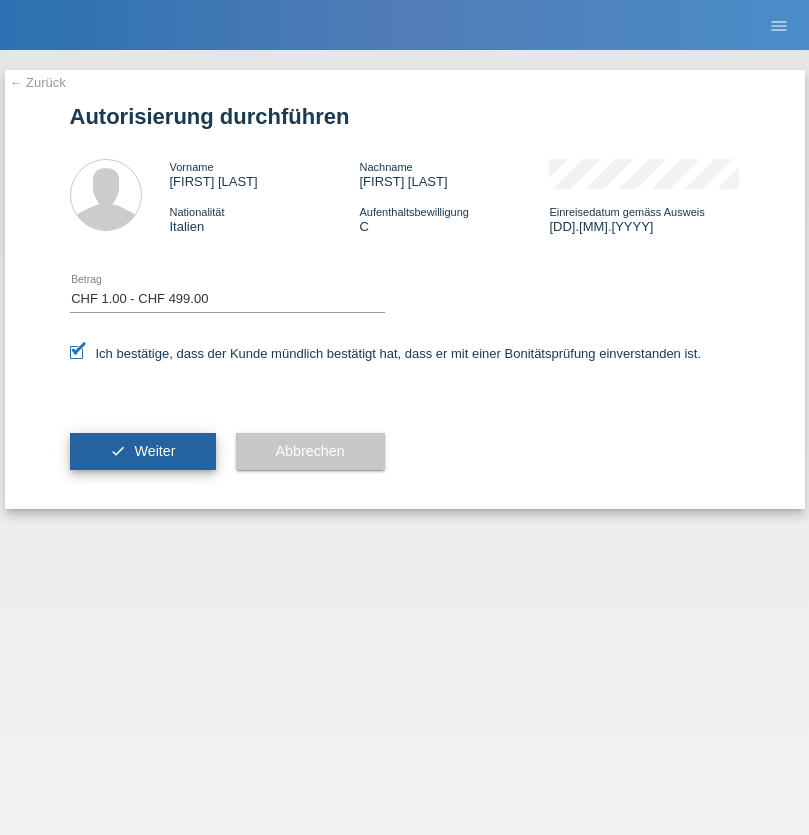 click on "Weiter" at bounding box center (154, 451) 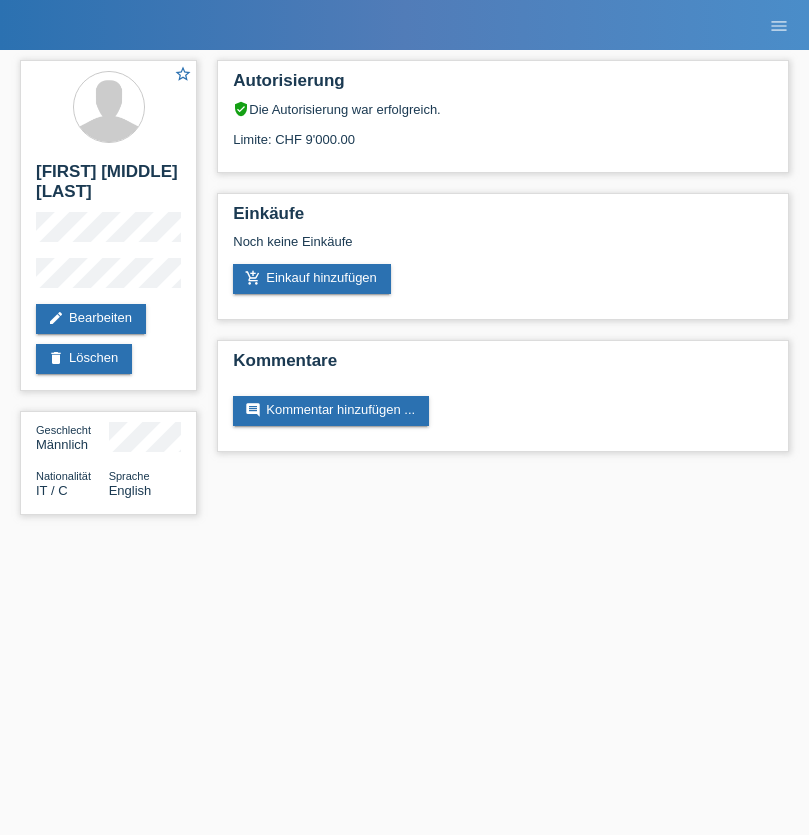 scroll, scrollTop: 0, scrollLeft: 0, axis: both 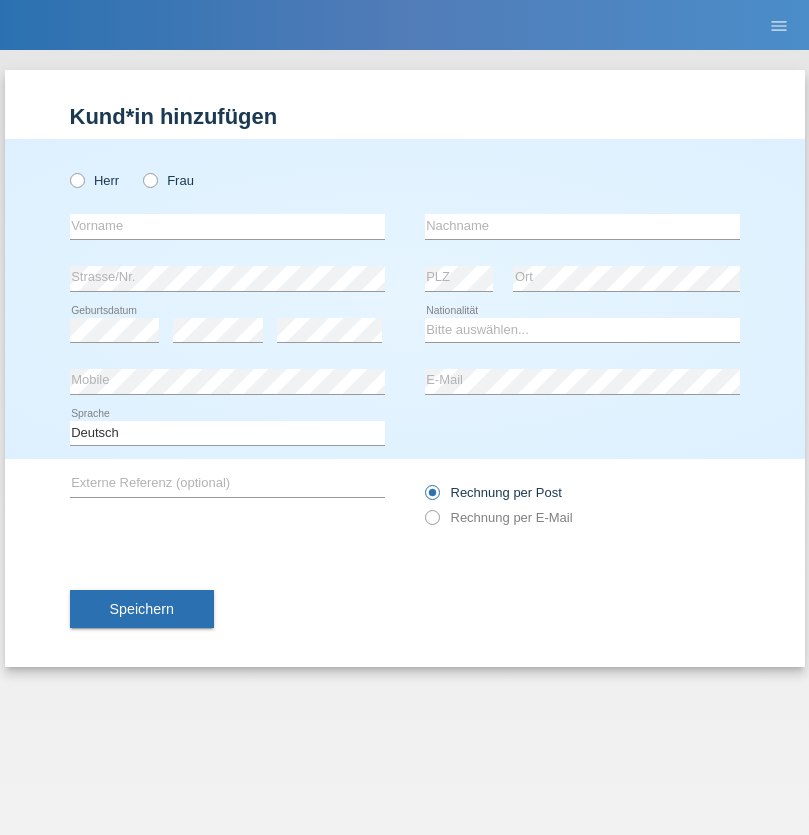 radio on "true" 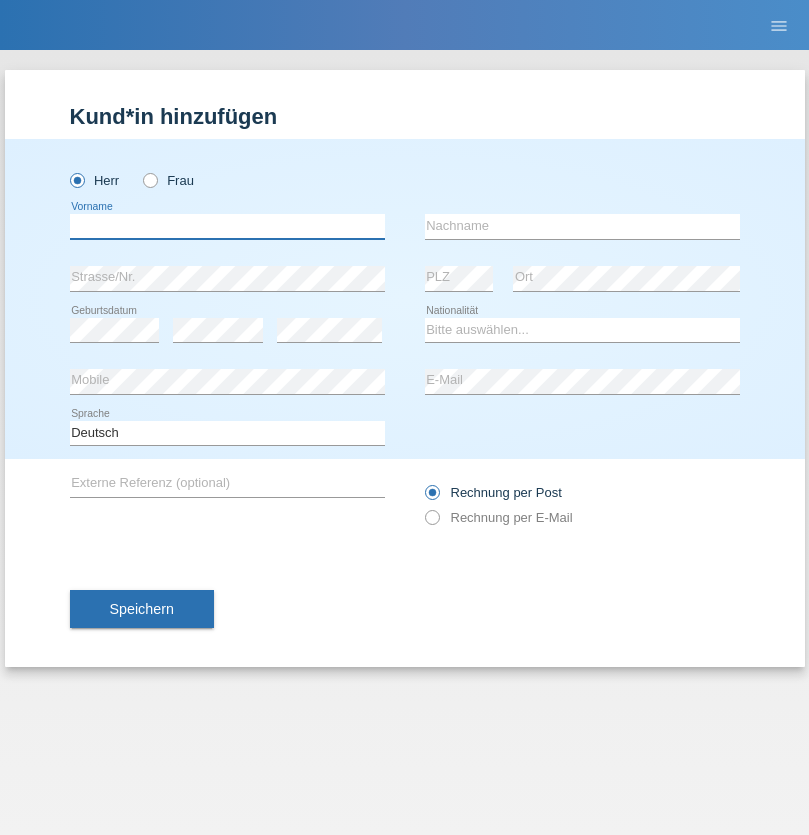 click at bounding box center [227, 226] 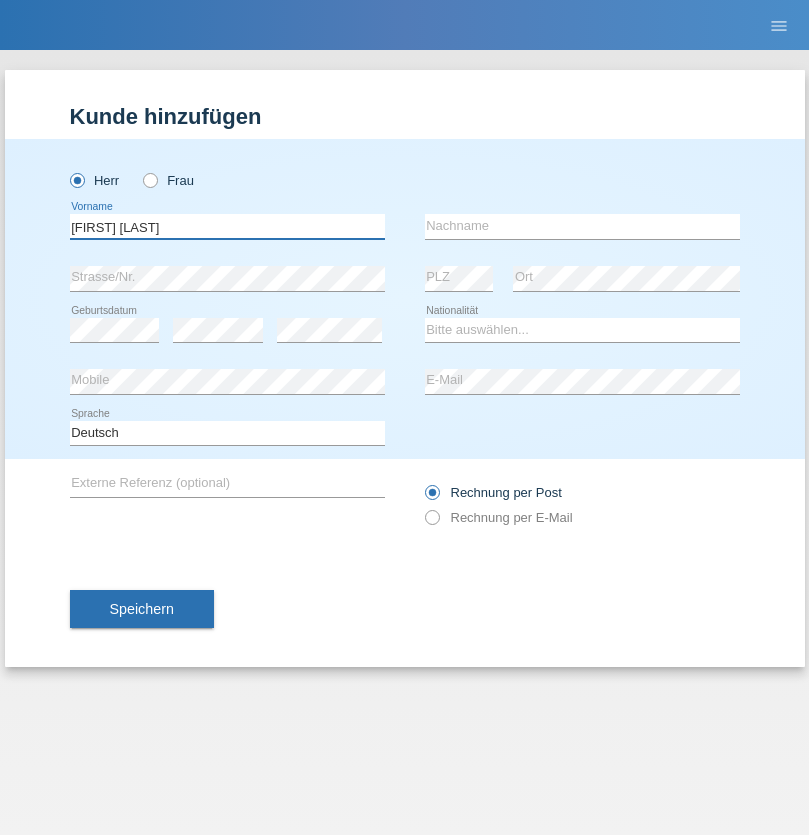 type on "[FIRST] [LAST]" 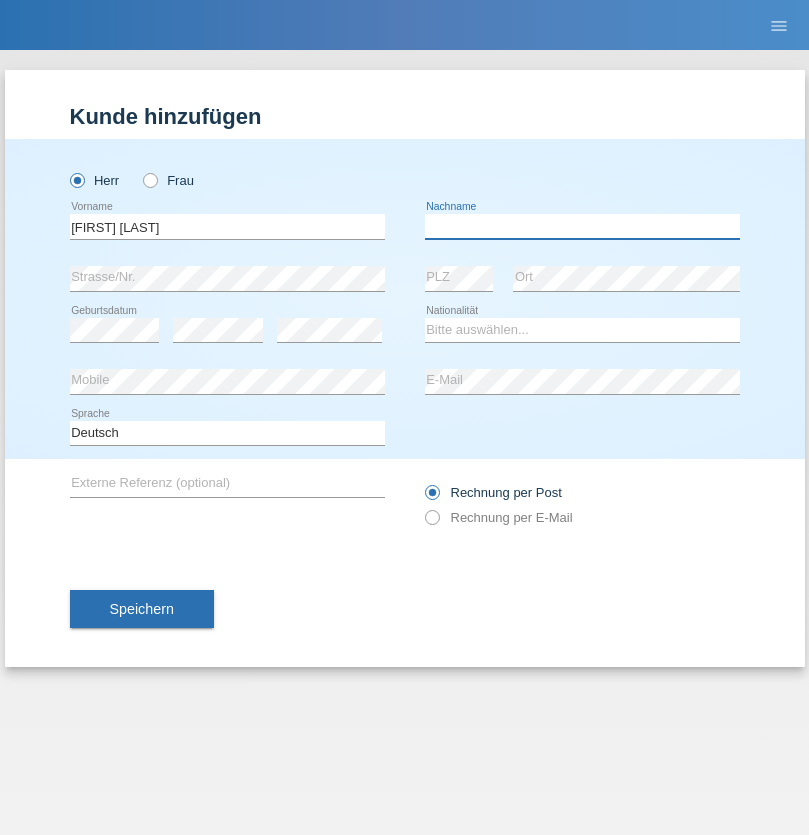 click at bounding box center [582, 226] 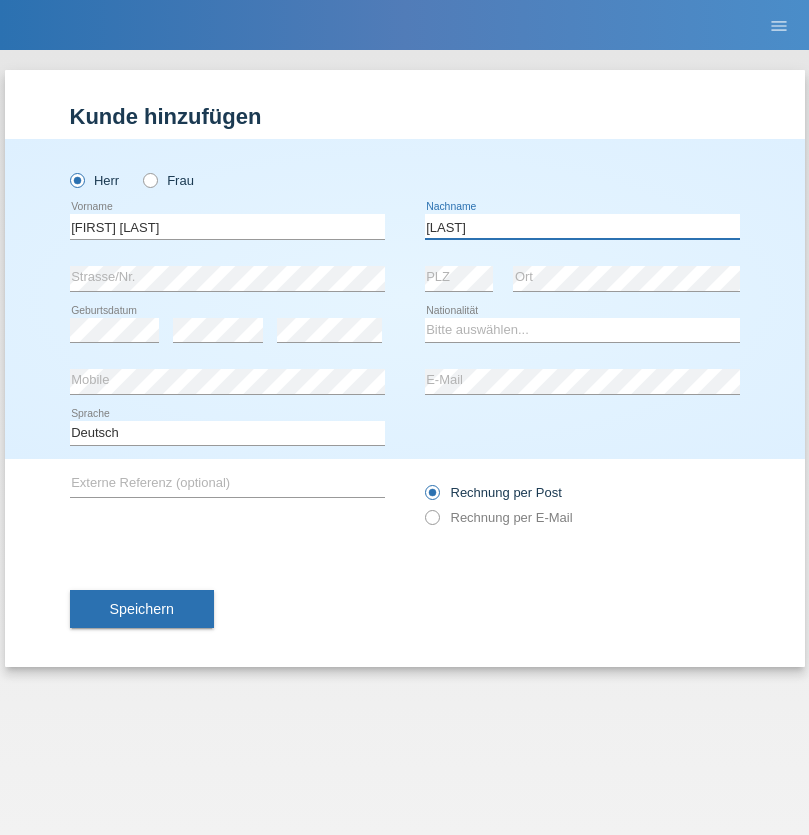 type on "[LAST]" 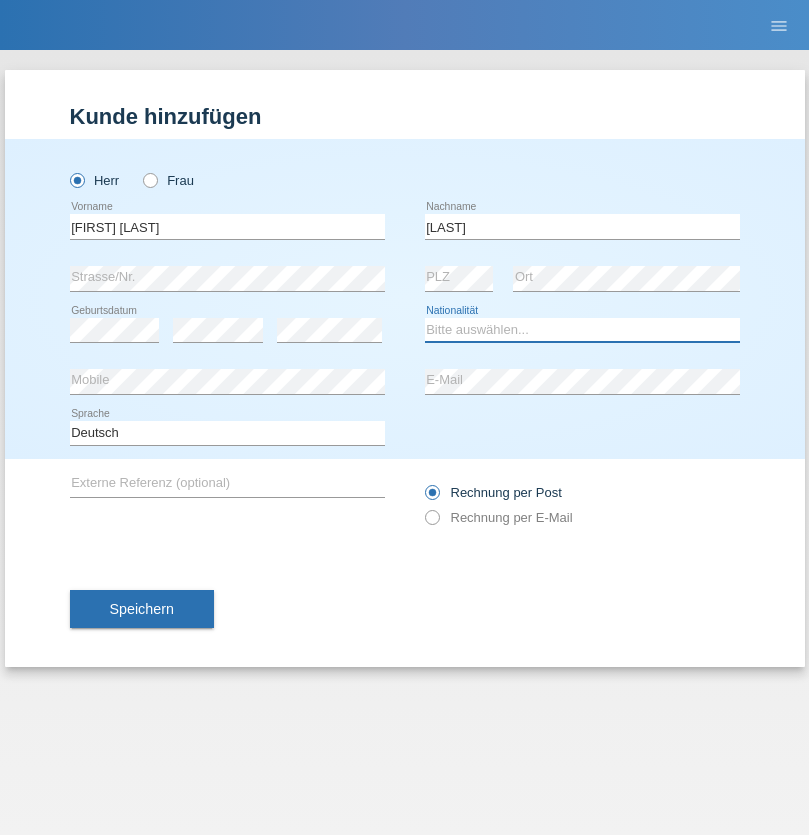 select on "IT" 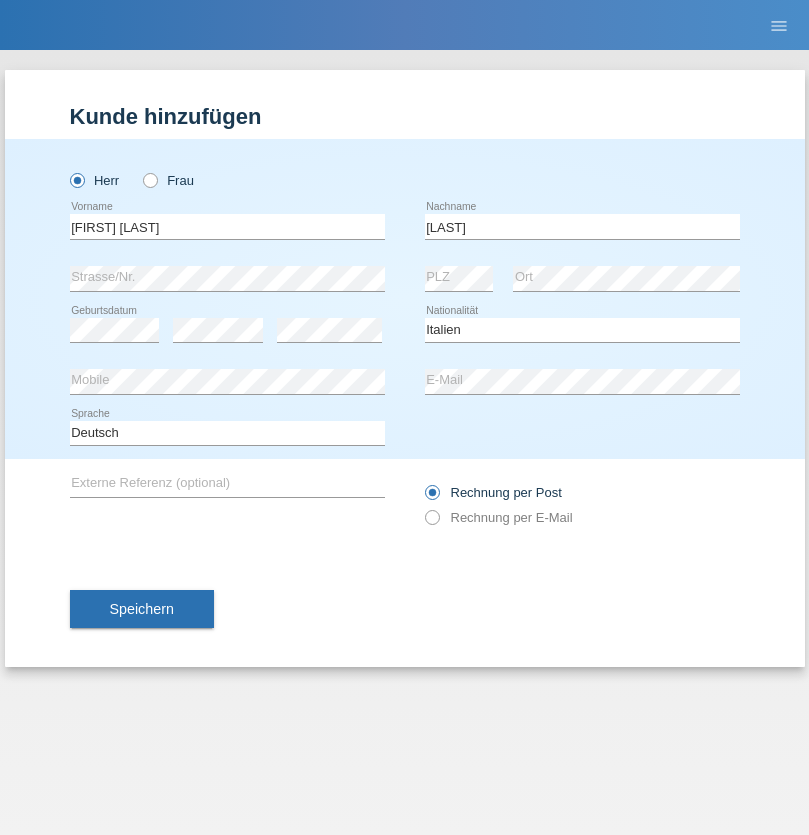 select on "C" 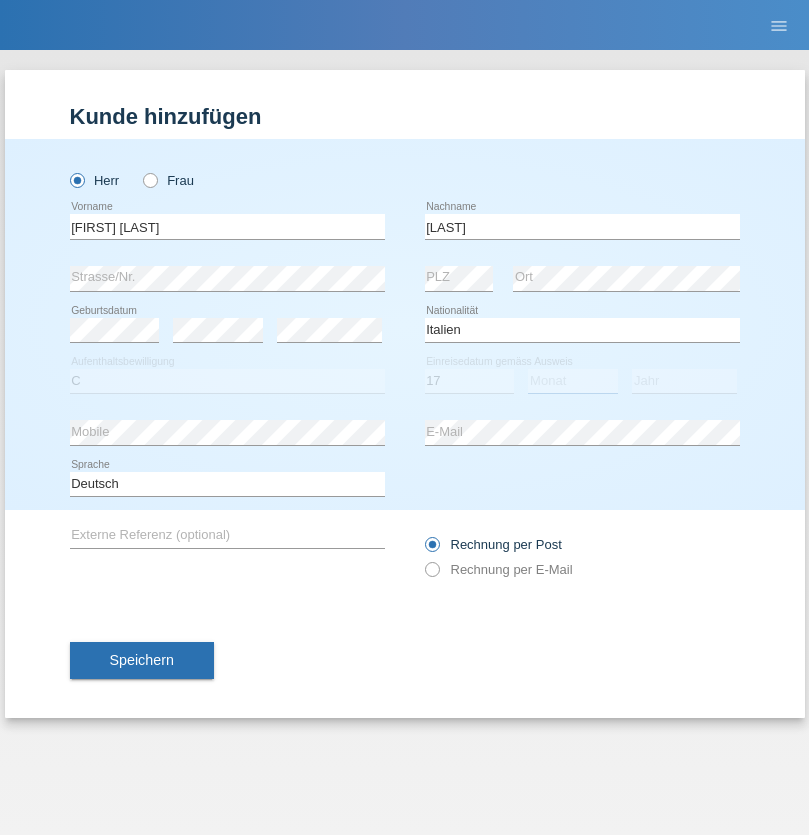 select on "07" 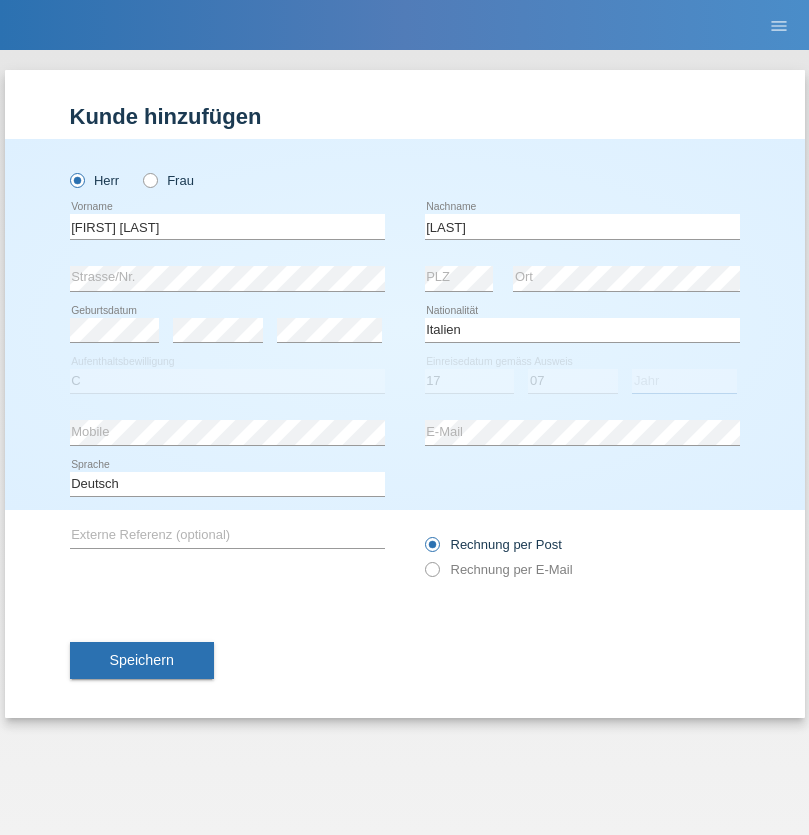 select on "1998" 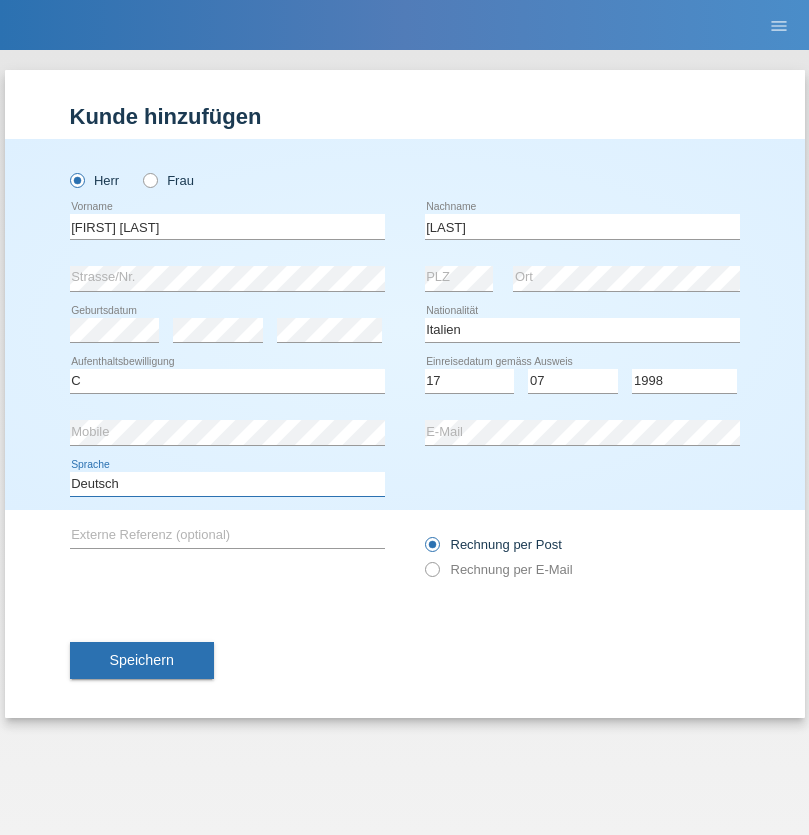 select on "en" 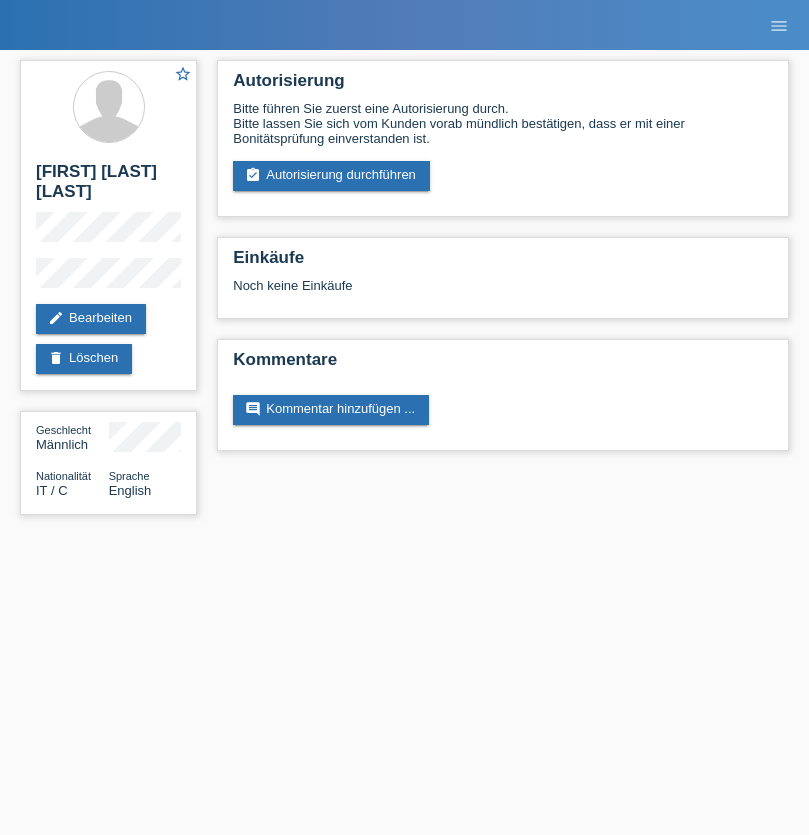 scroll, scrollTop: 0, scrollLeft: 0, axis: both 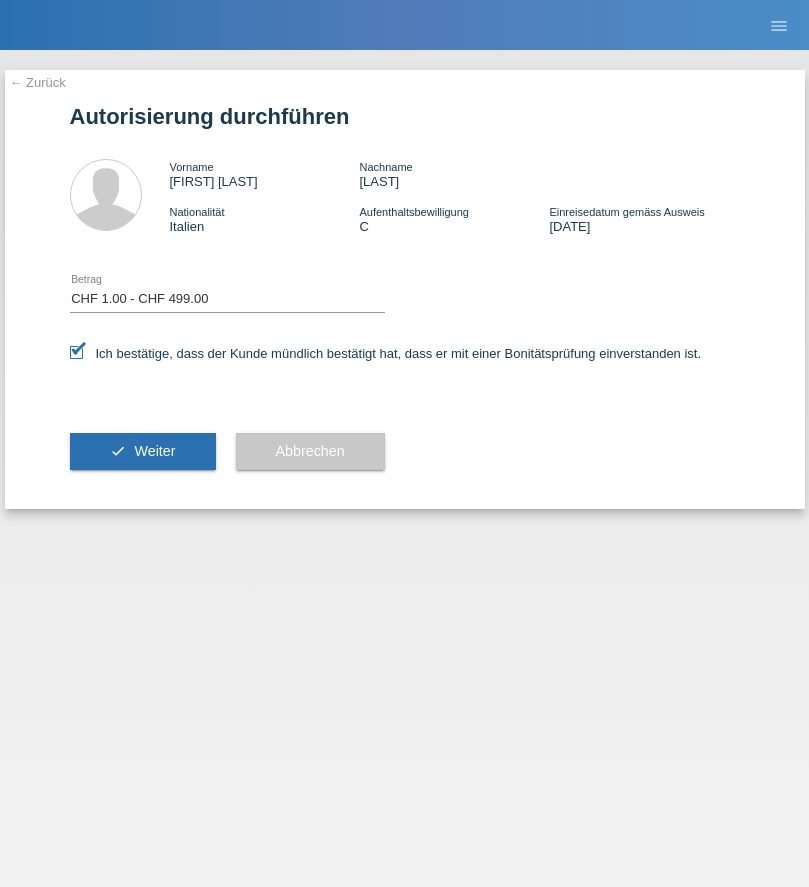 select on "1" 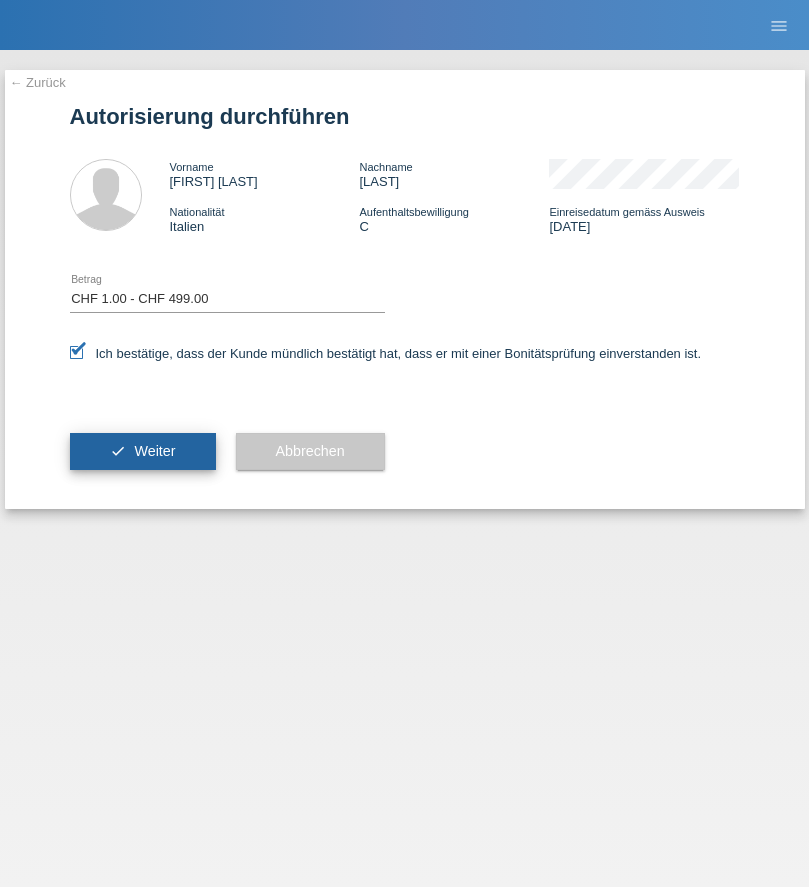 click on "Weiter" at bounding box center [154, 451] 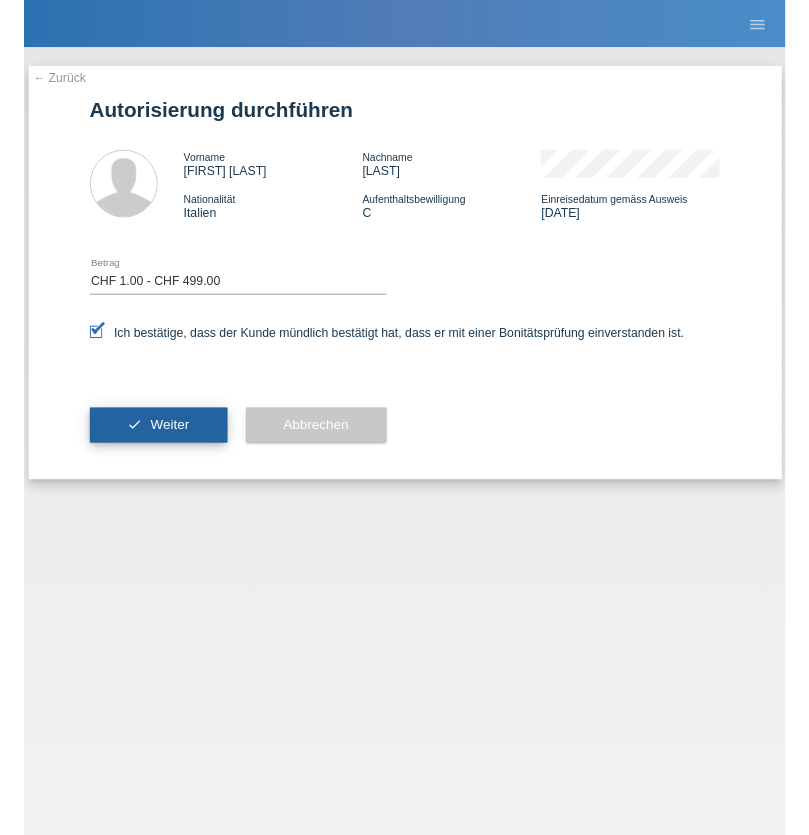 scroll, scrollTop: 0, scrollLeft: 0, axis: both 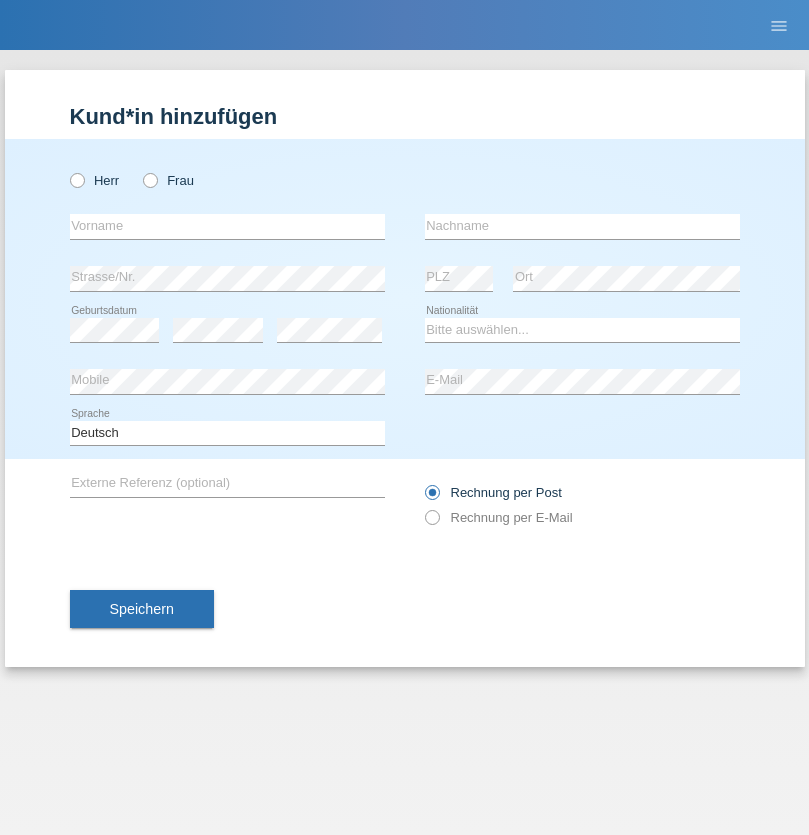 radio on "true" 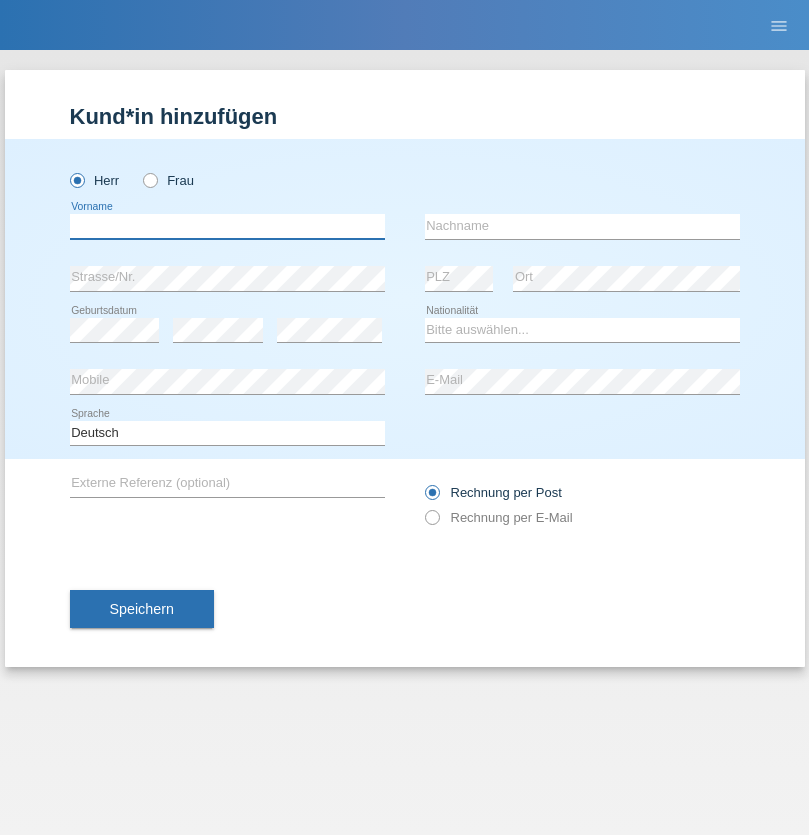 click at bounding box center (227, 226) 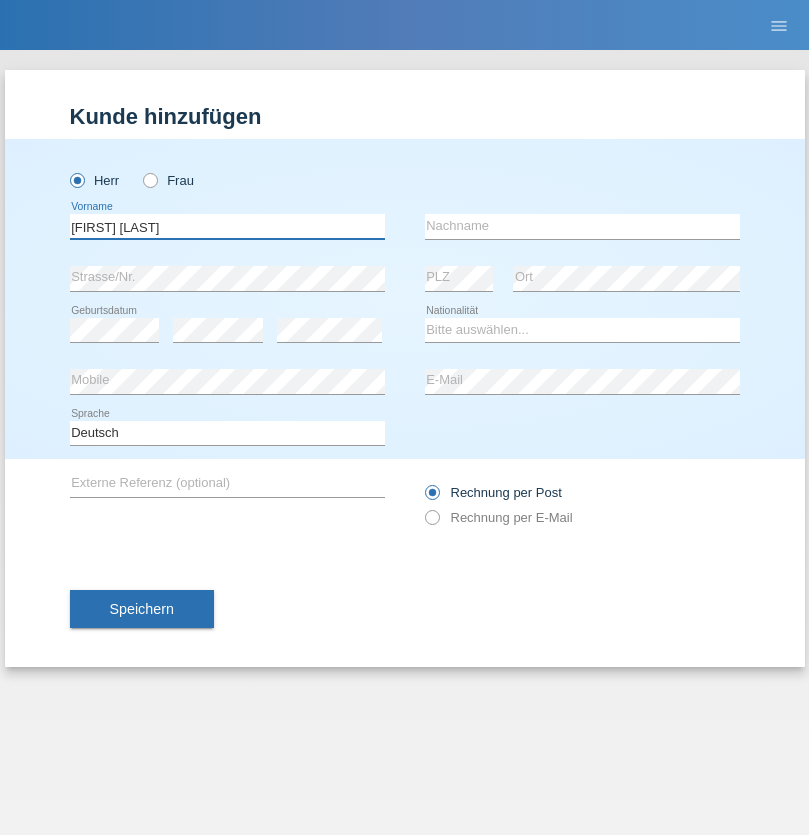 type on "[FIRST] [LAST]" 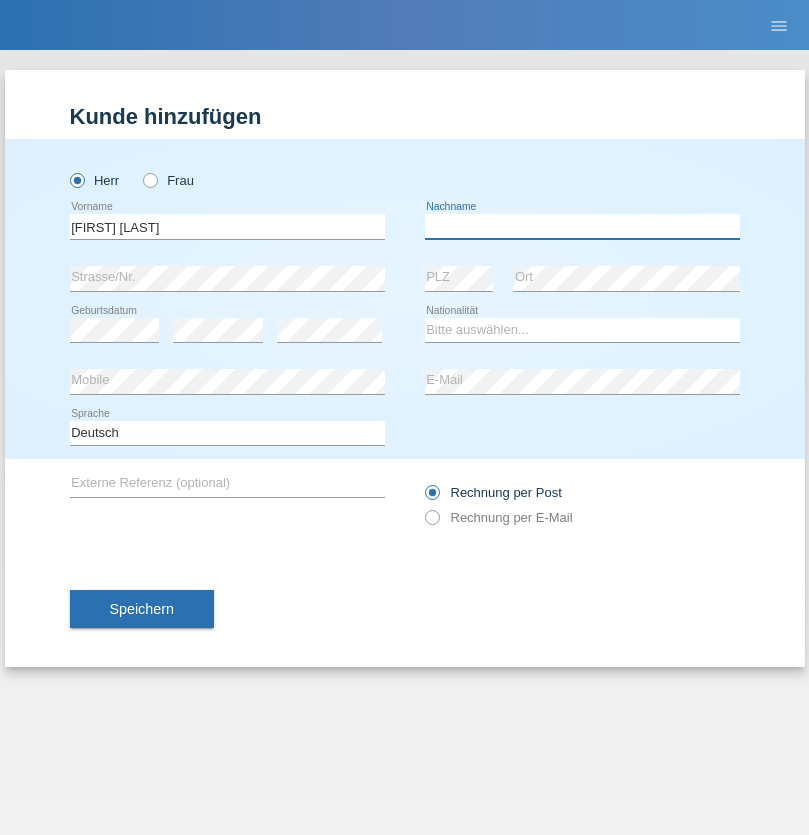 click at bounding box center (582, 226) 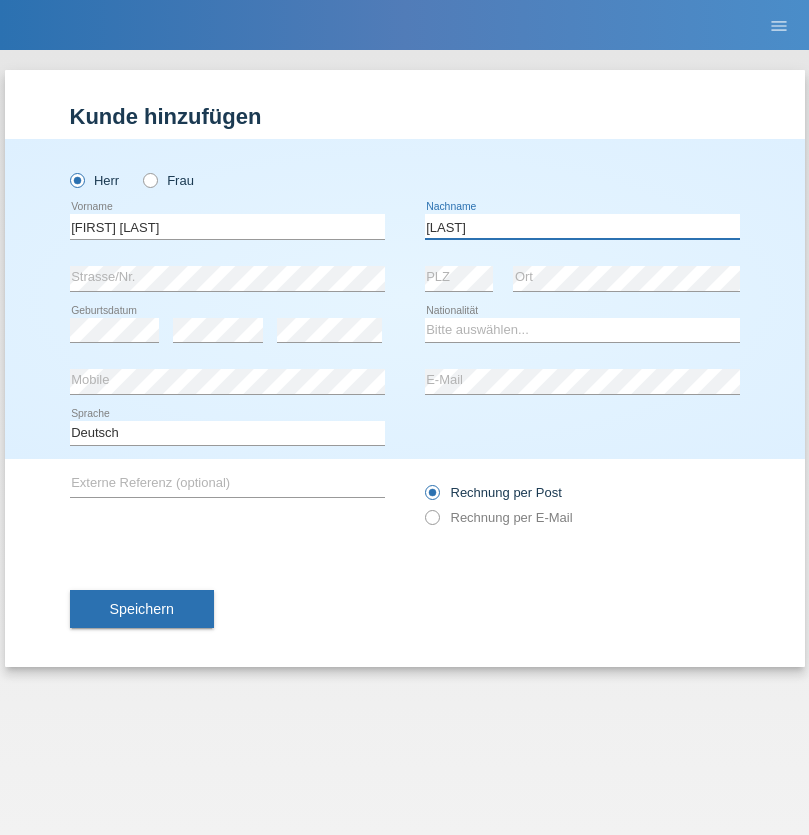 type on "[LAST]" 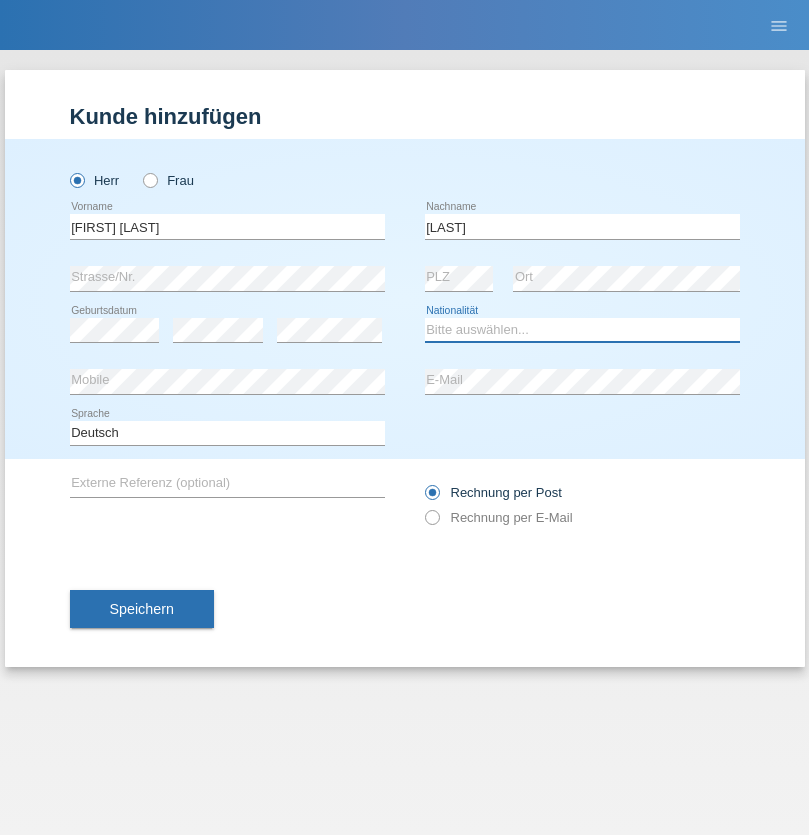 select on "IT" 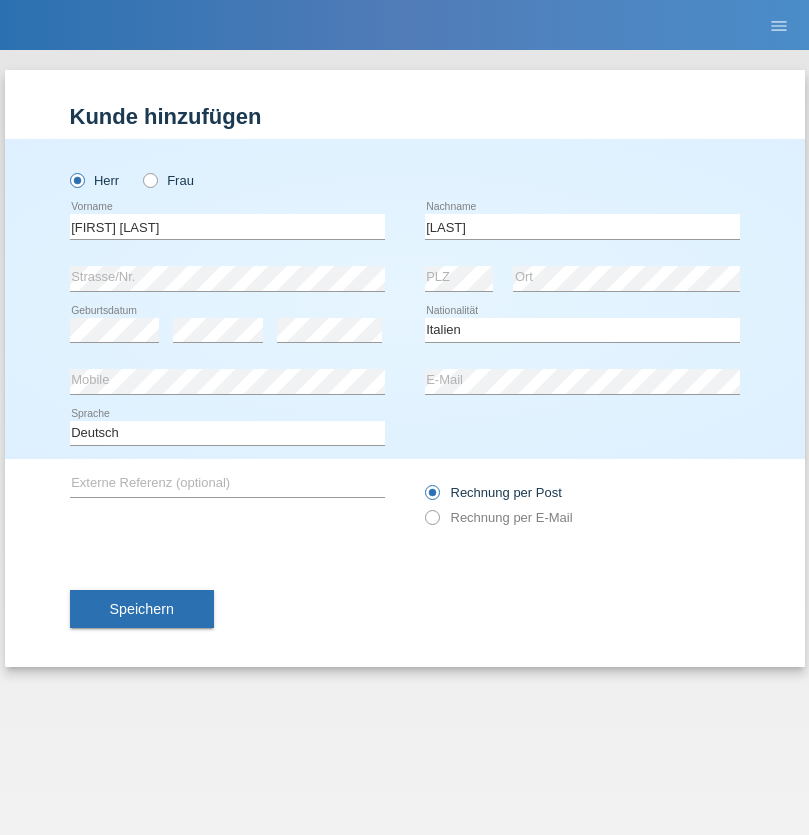 select on "C" 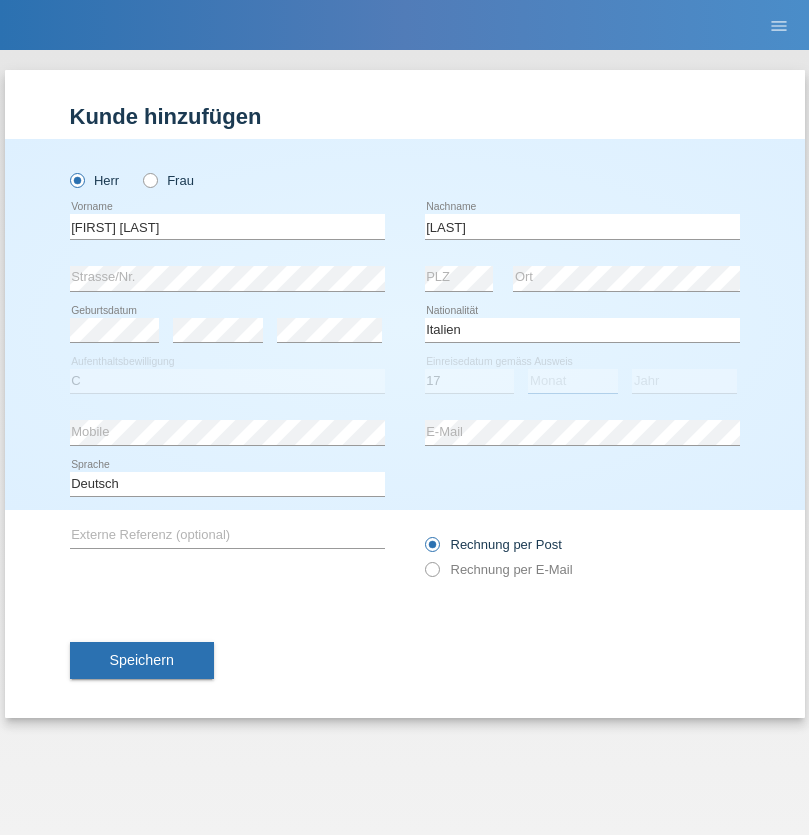 select on "07" 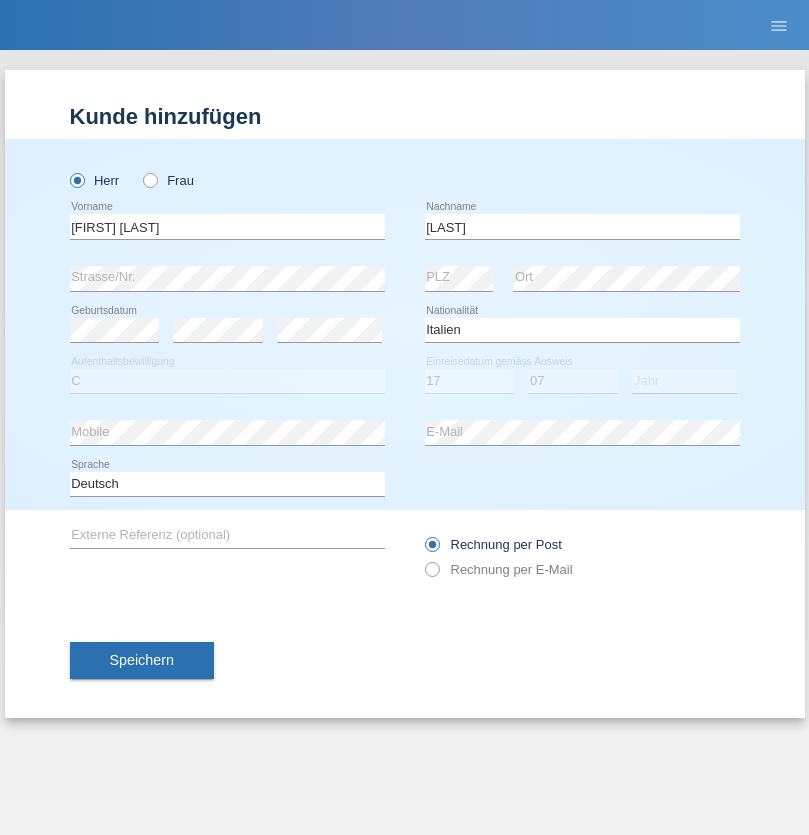 select on "1997" 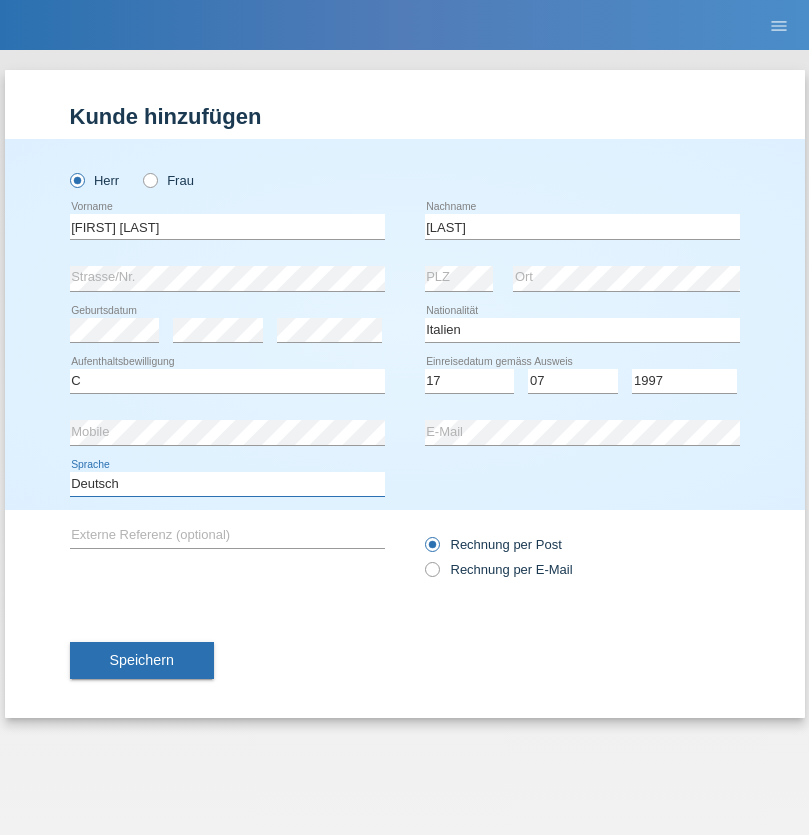select on "en" 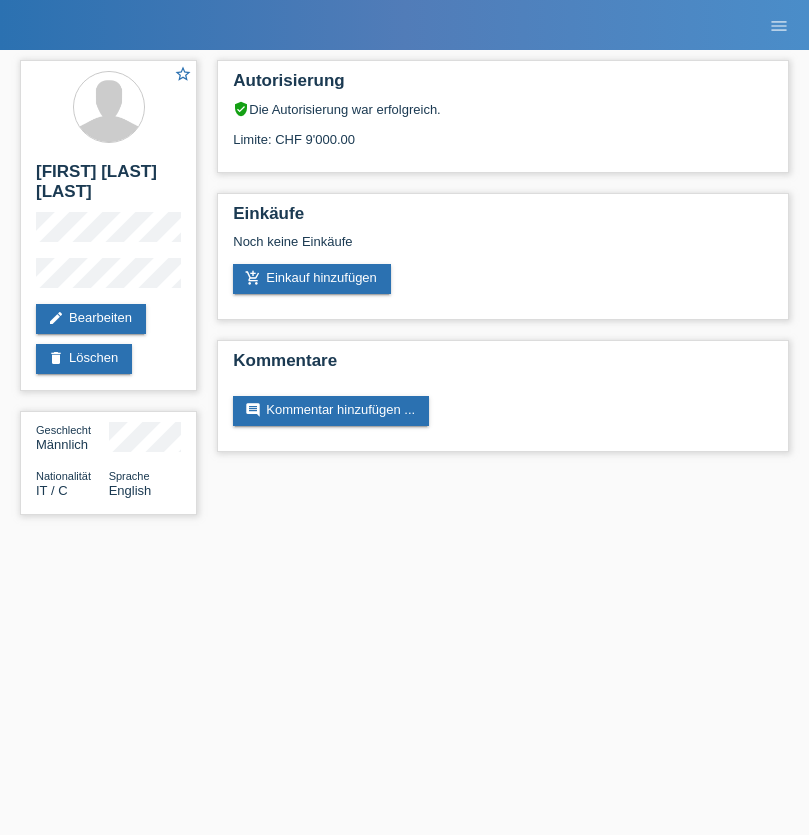 scroll, scrollTop: 0, scrollLeft: 0, axis: both 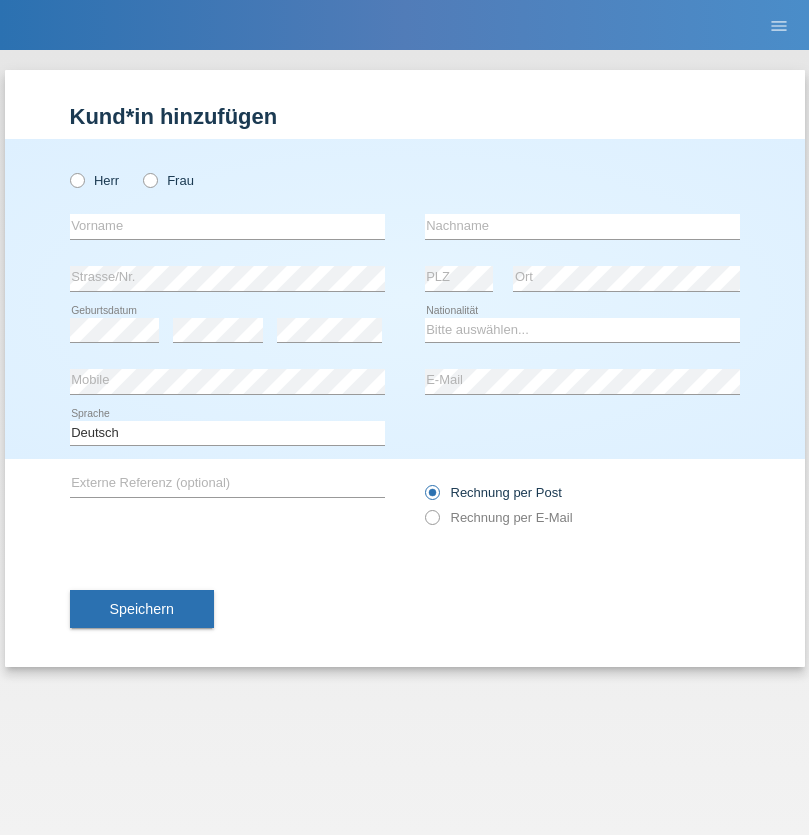 radio on "true" 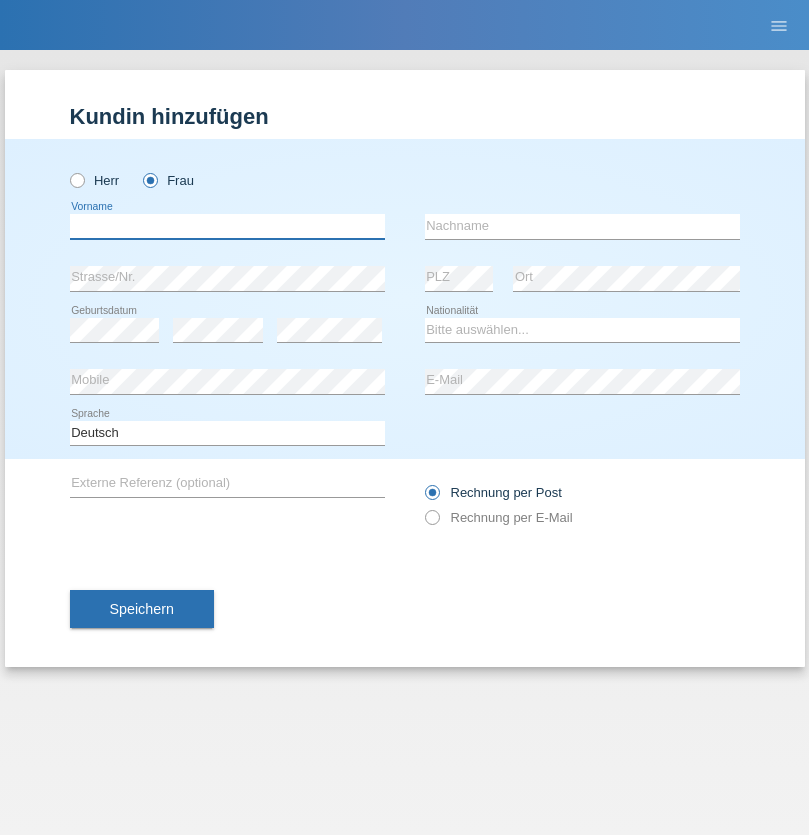 click at bounding box center [227, 226] 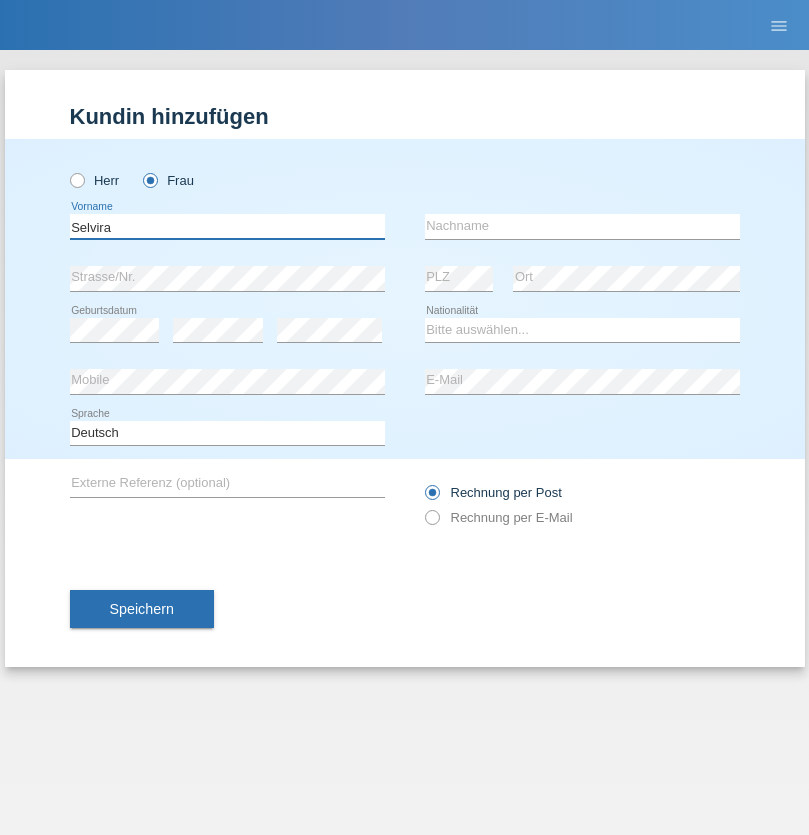 type on "Selvira" 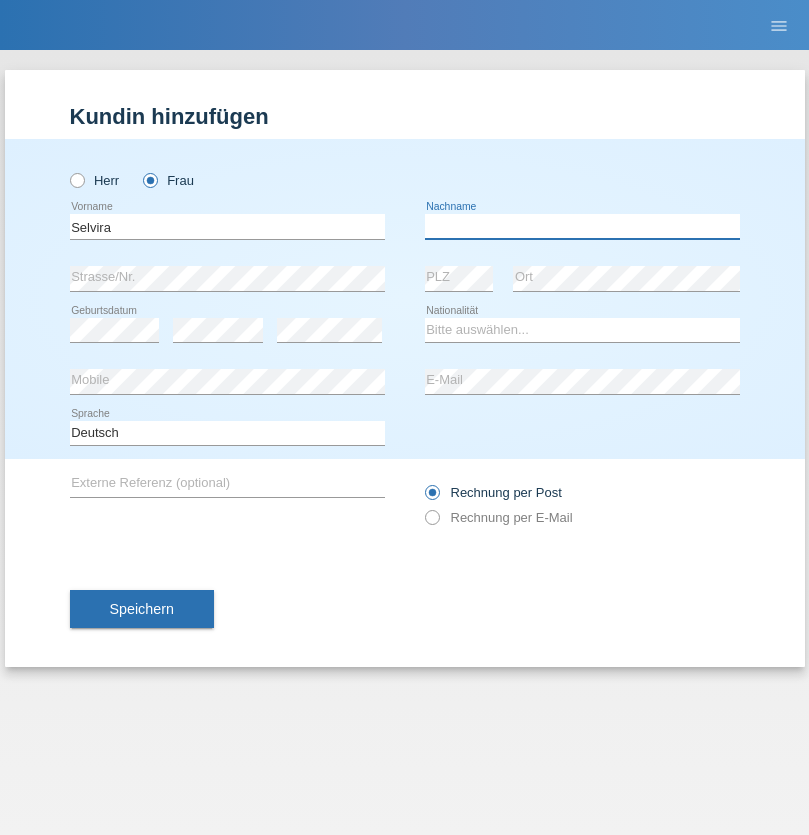 click at bounding box center [582, 226] 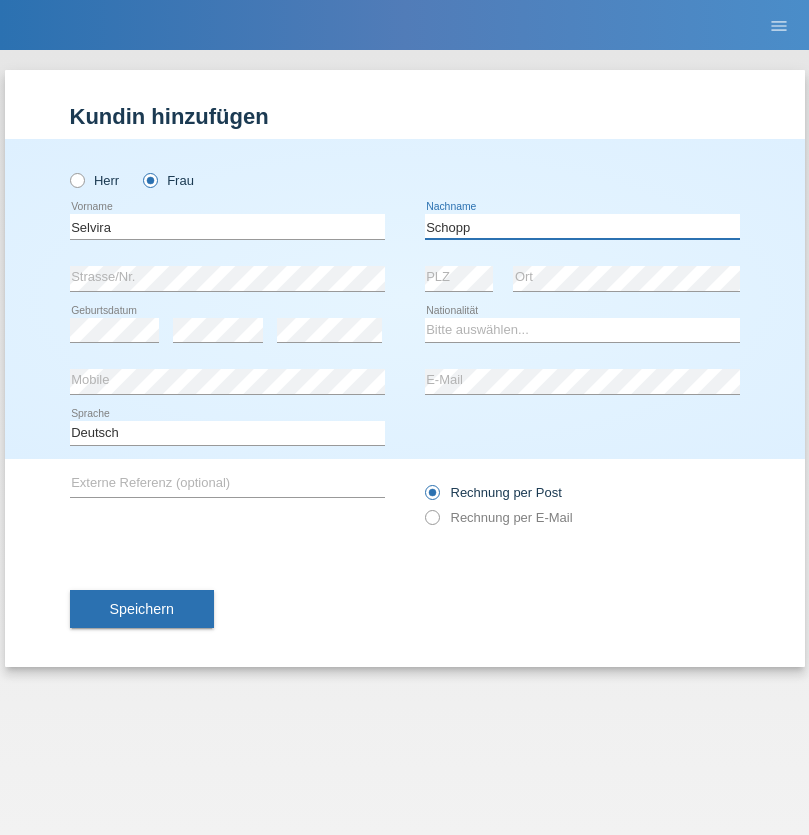 type on "Schopp" 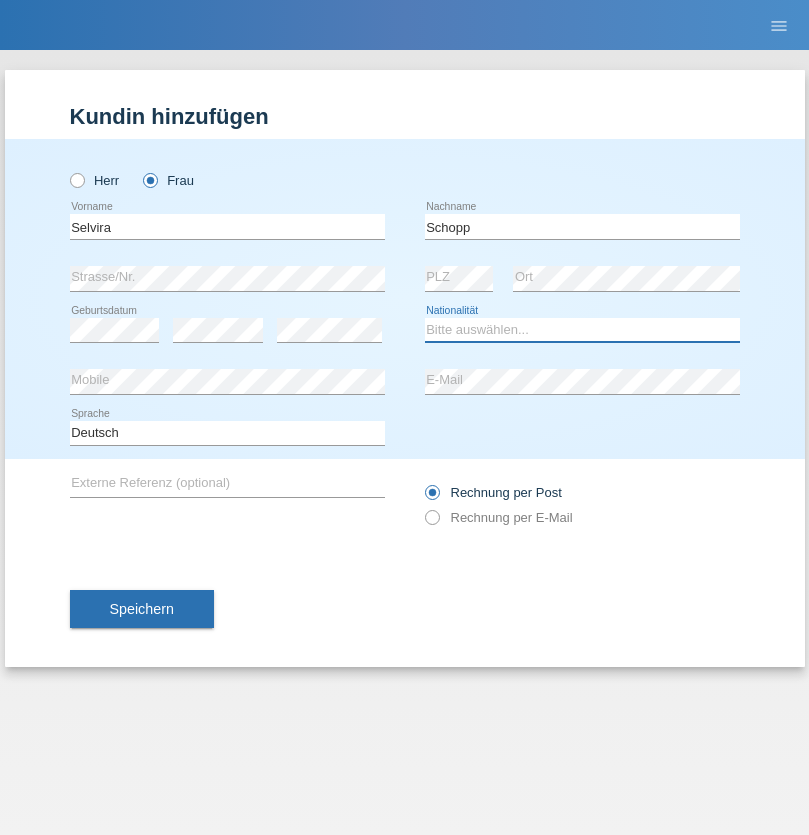 select on "CH" 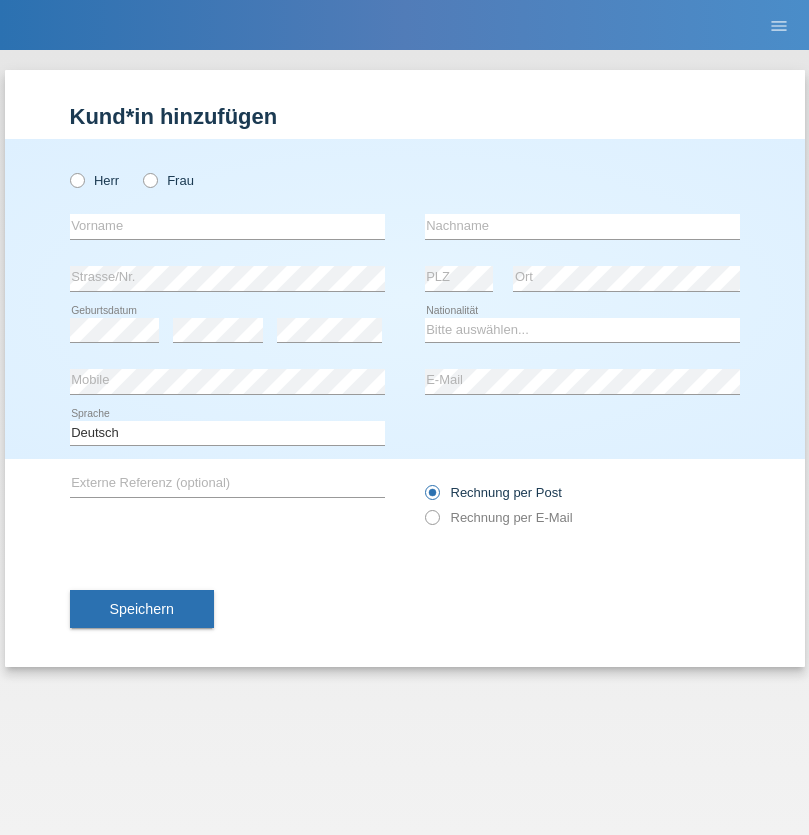 scroll, scrollTop: 0, scrollLeft: 0, axis: both 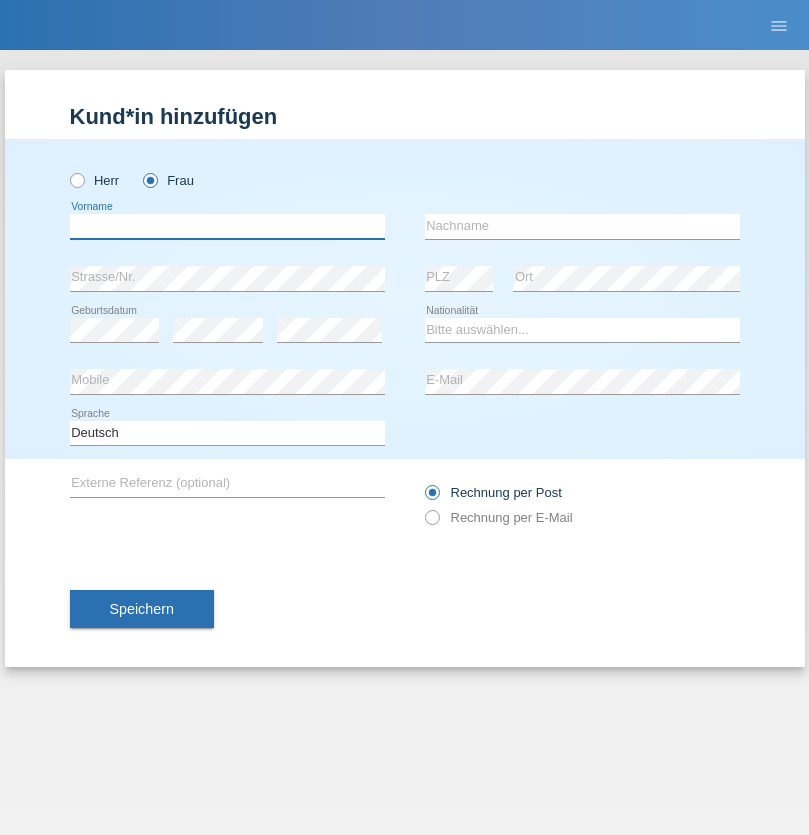 click at bounding box center [227, 226] 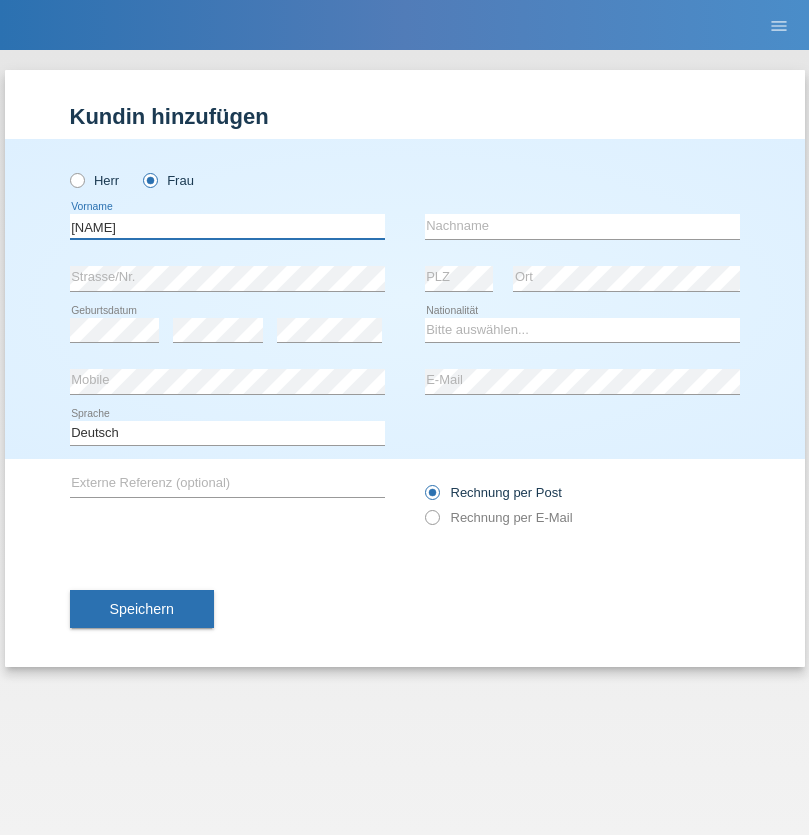 type on "MICHAELA" 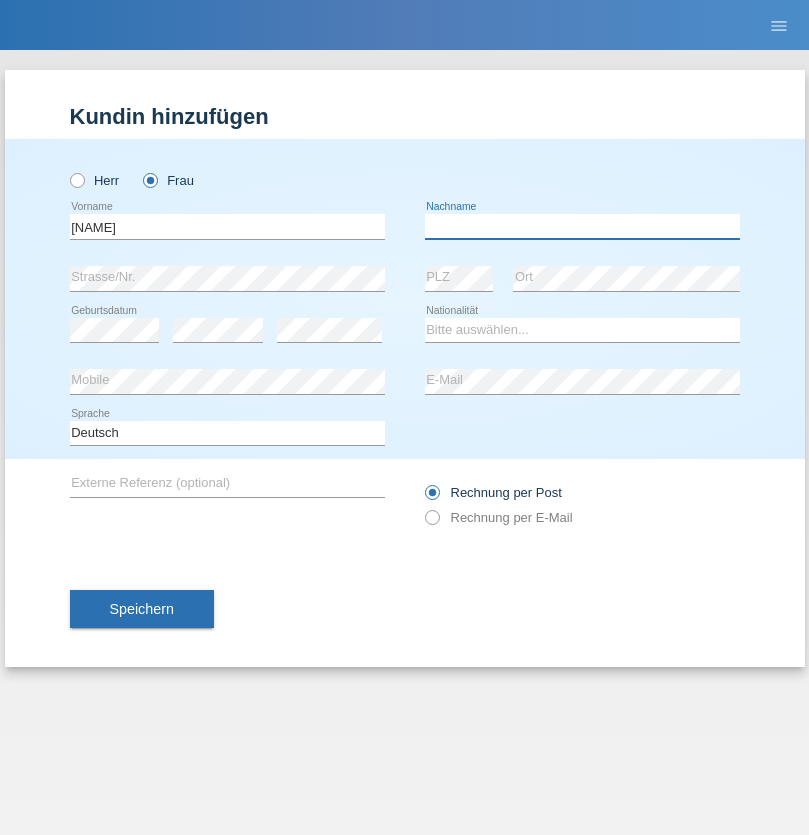 click at bounding box center (582, 226) 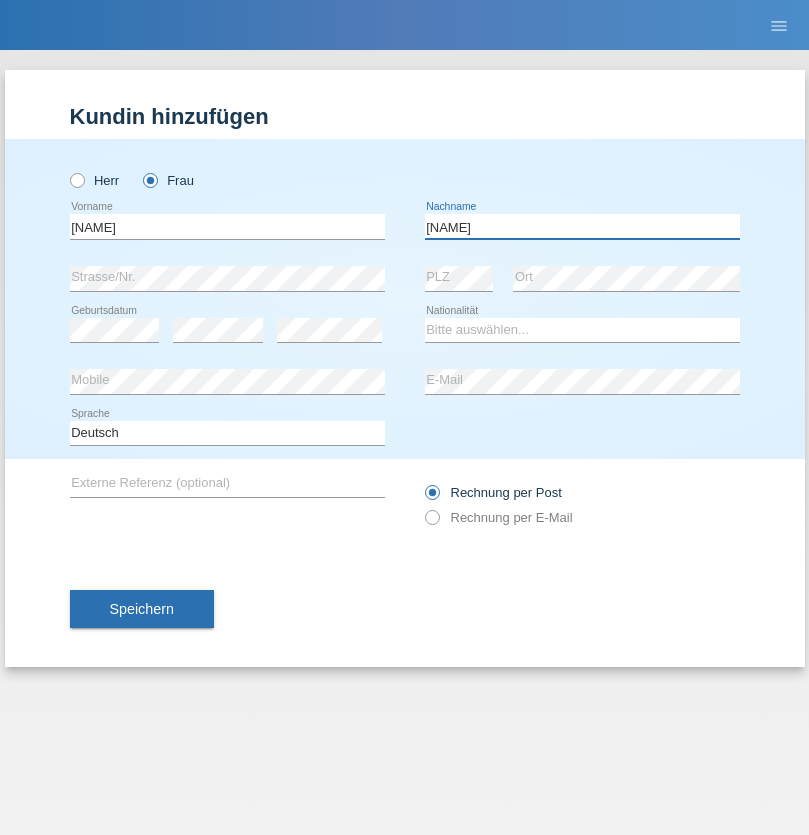 type on "BERNATOVA" 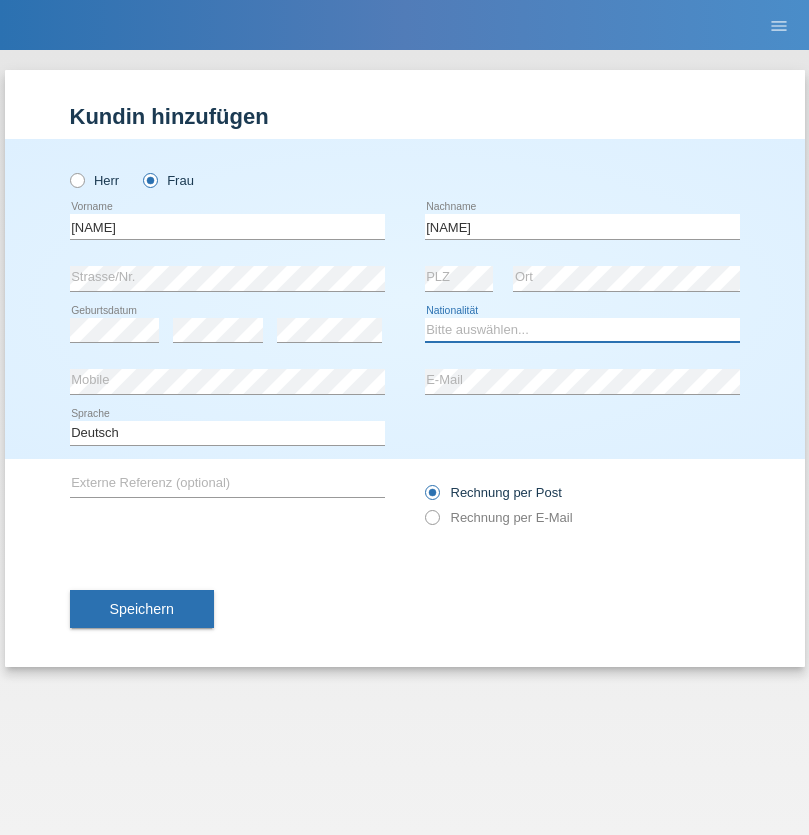 select on "SK" 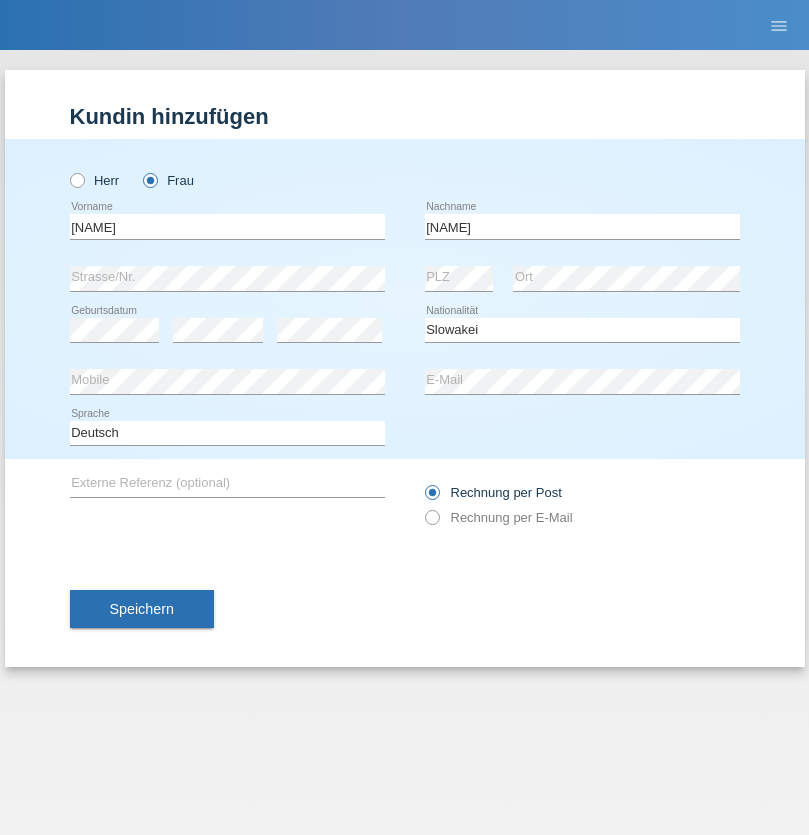 select on "C" 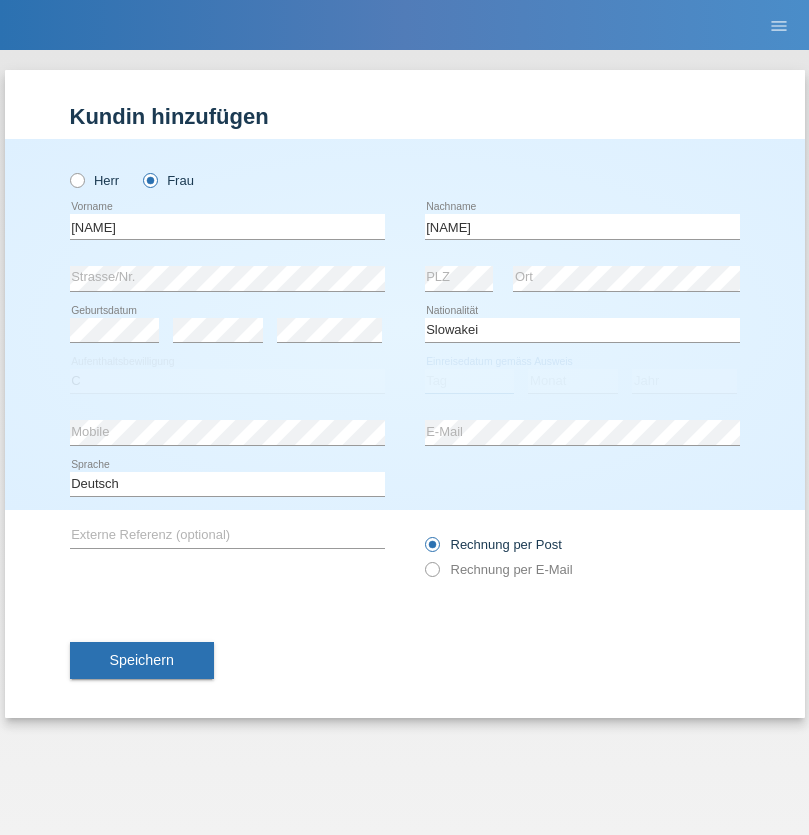 select on "05" 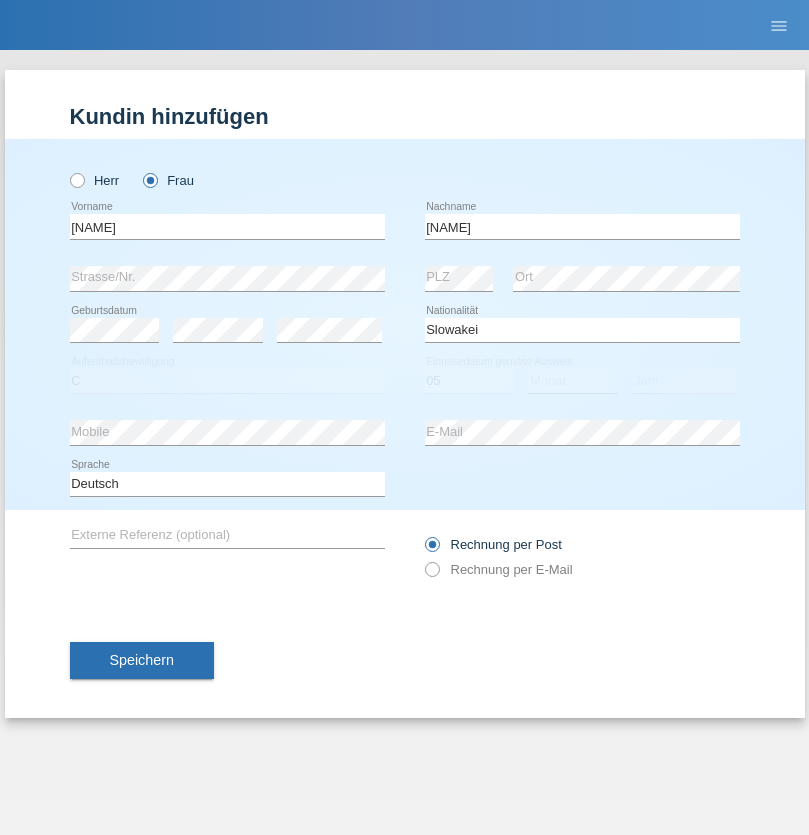 select on "04" 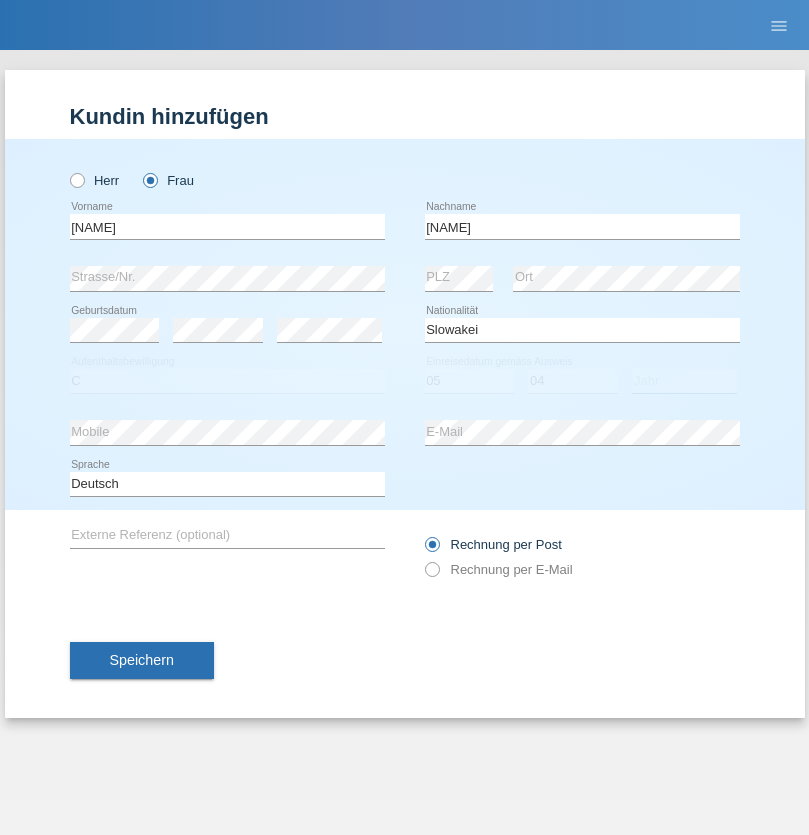 select on "2014" 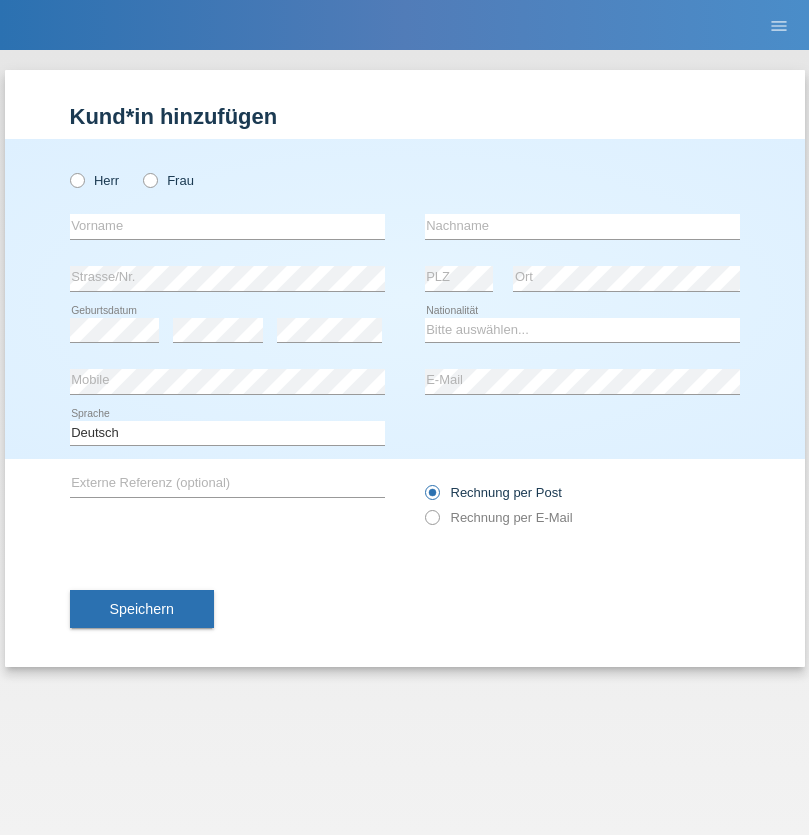 scroll, scrollTop: 0, scrollLeft: 0, axis: both 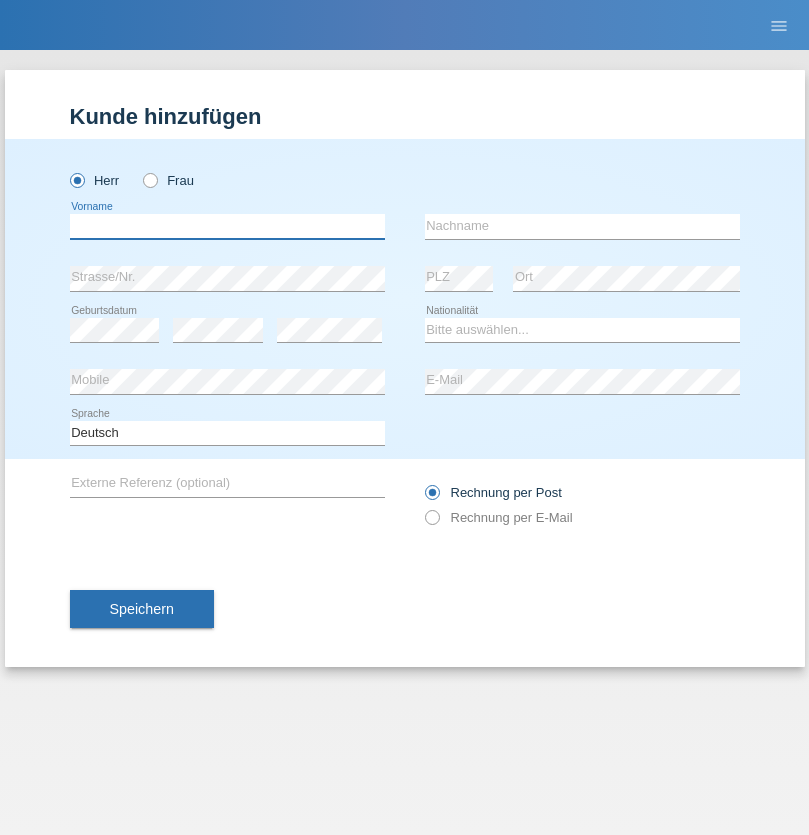 click at bounding box center [227, 226] 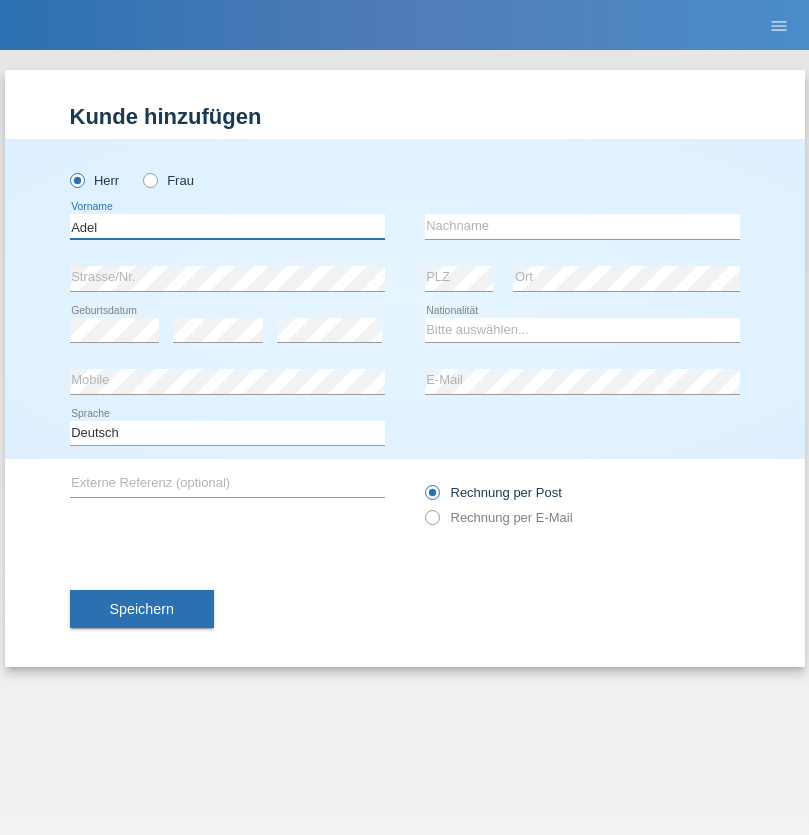 type on "Adel" 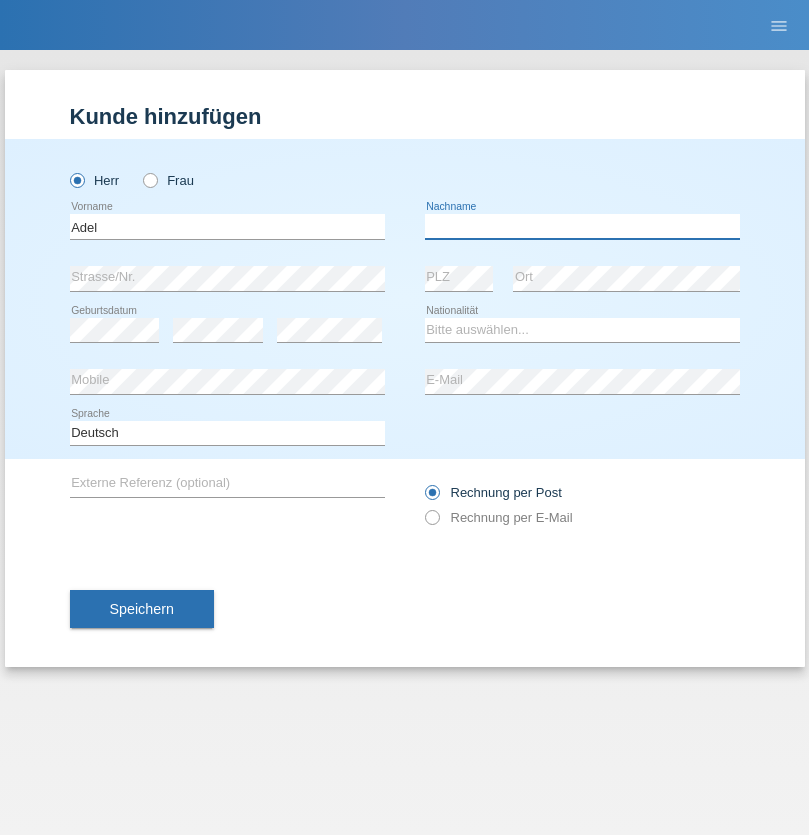 click at bounding box center (582, 226) 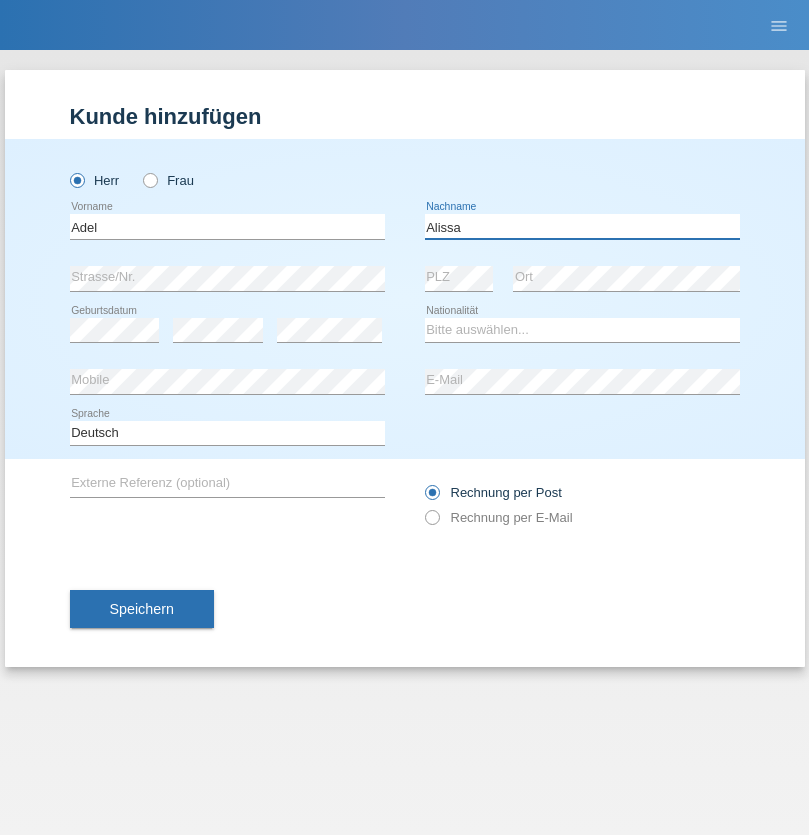 type on "Alissa" 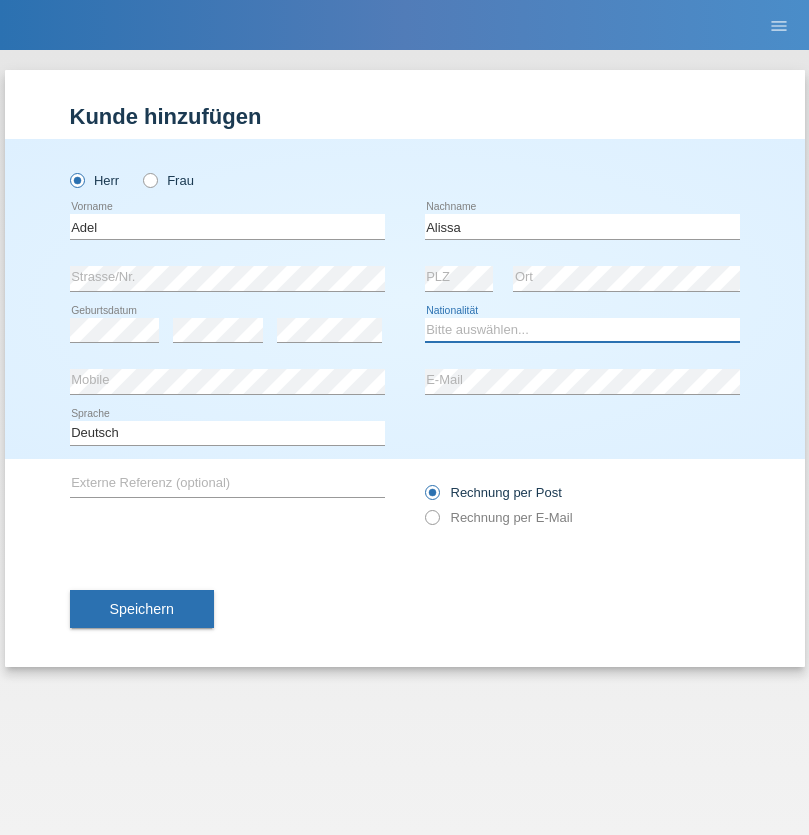 select on "SY" 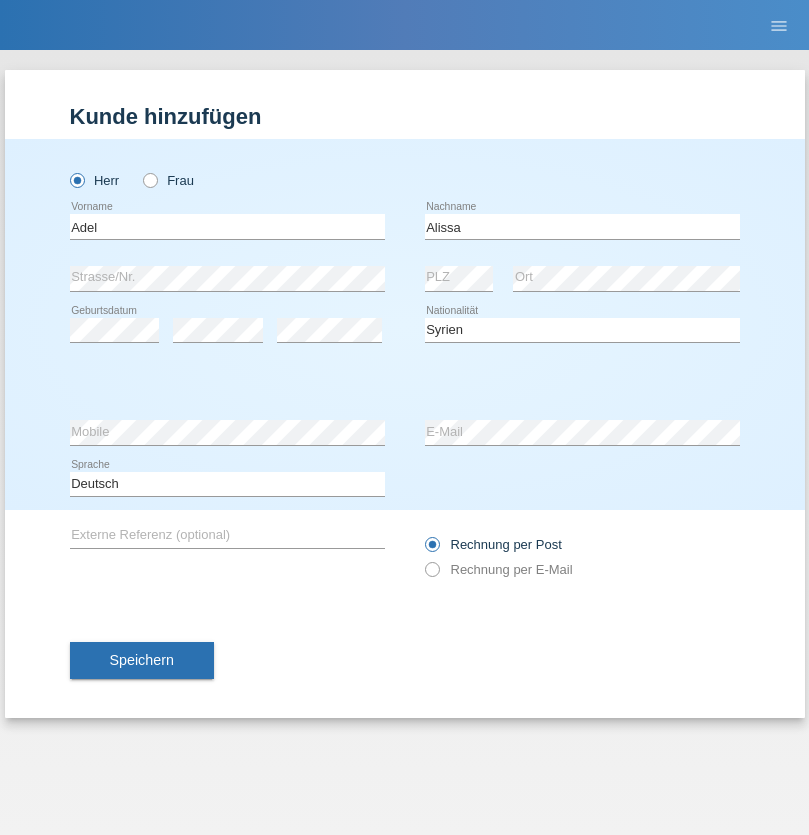 select on "C" 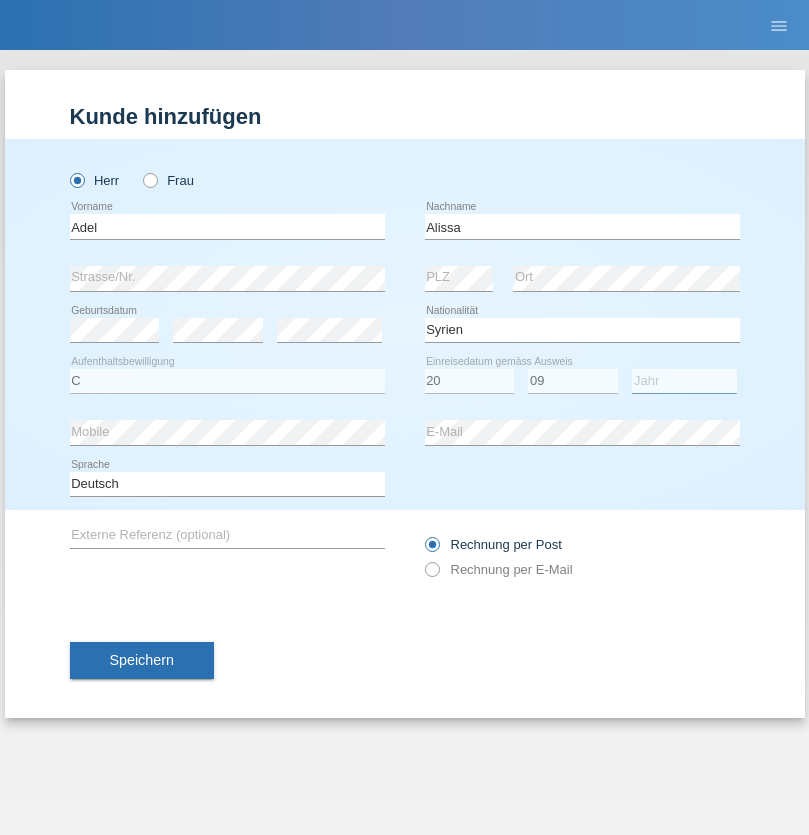 select on "2018" 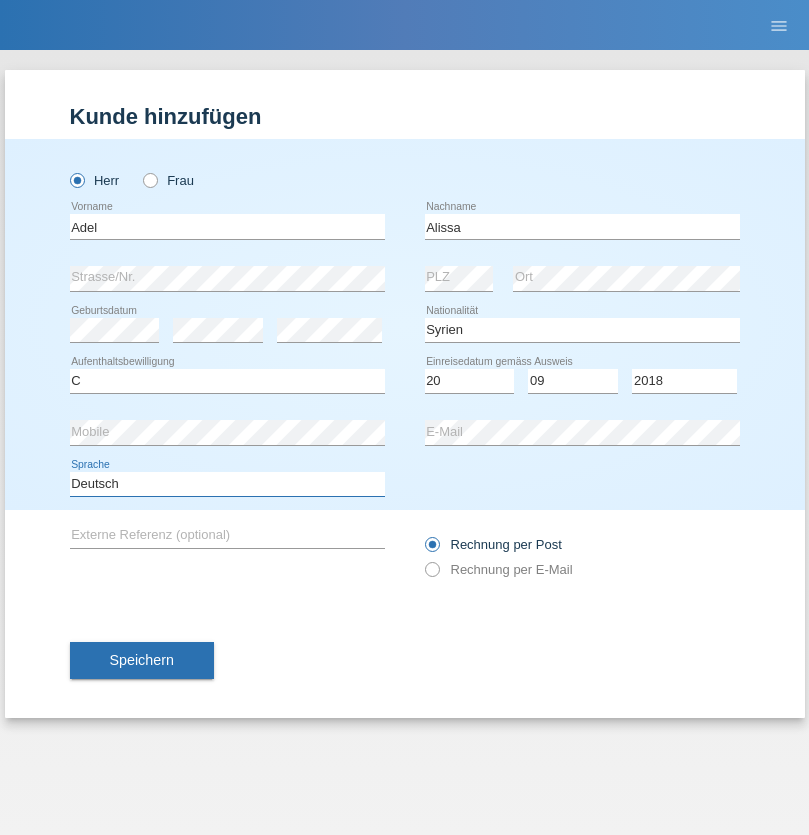 select on "en" 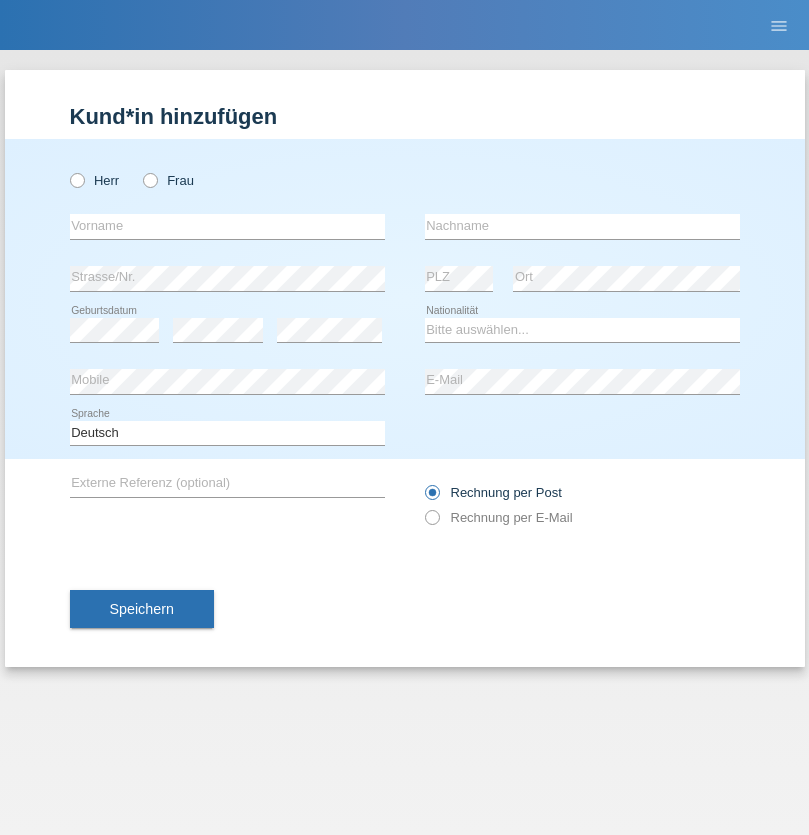 scroll, scrollTop: 0, scrollLeft: 0, axis: both 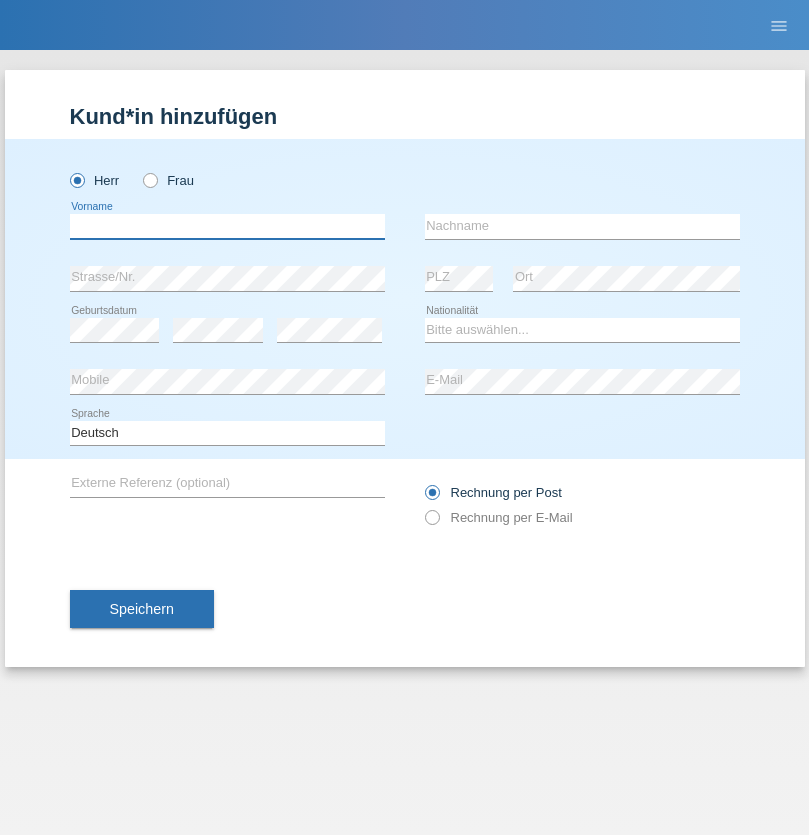 click at bounding box center (227, 226) 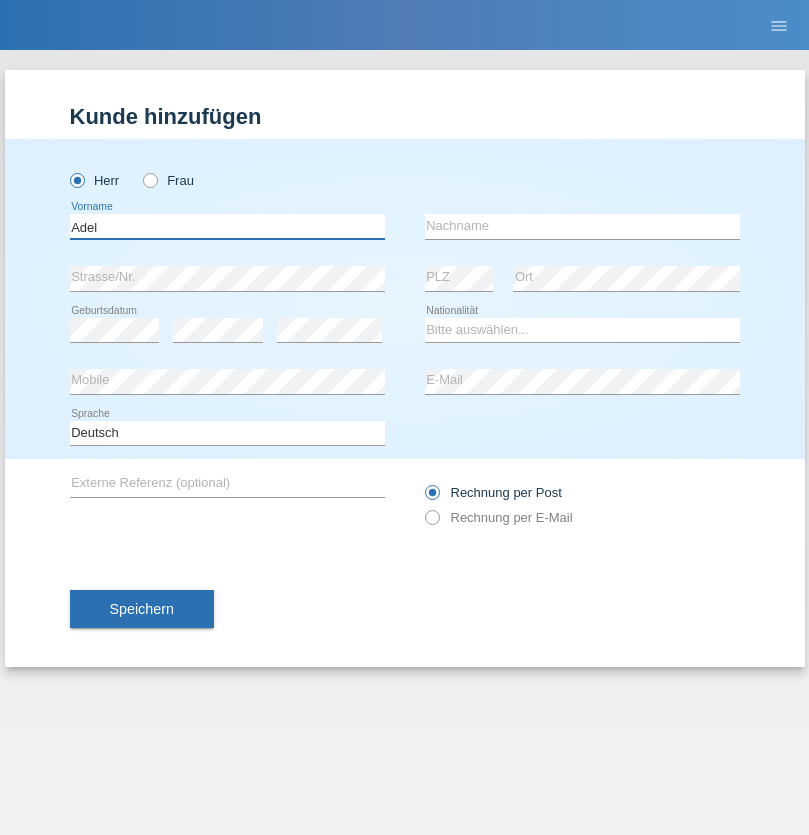 type on "Adel" 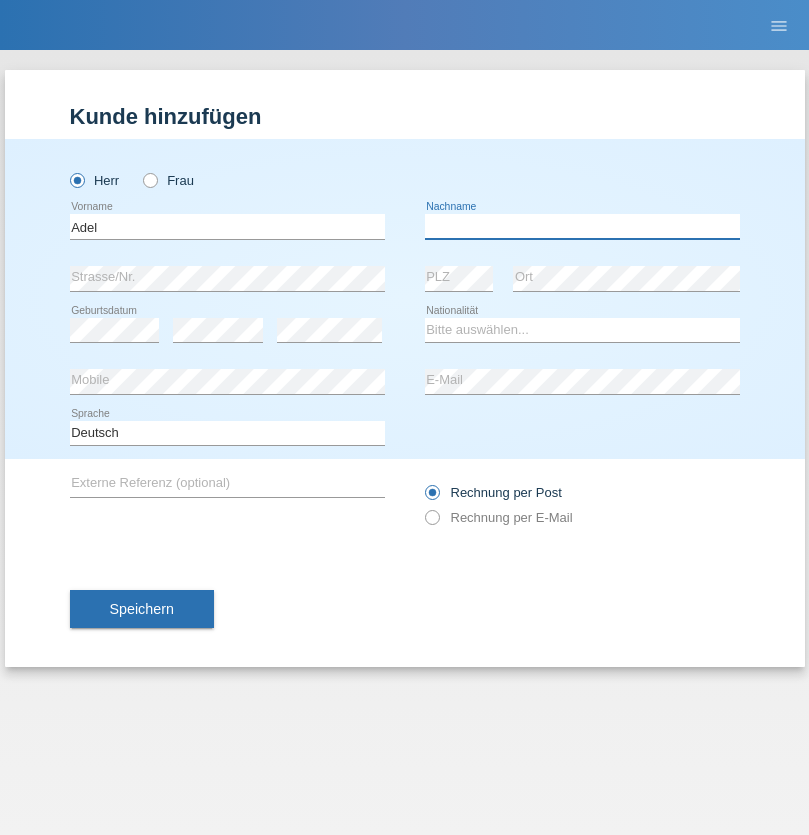 click at bounding box center (582, 226) 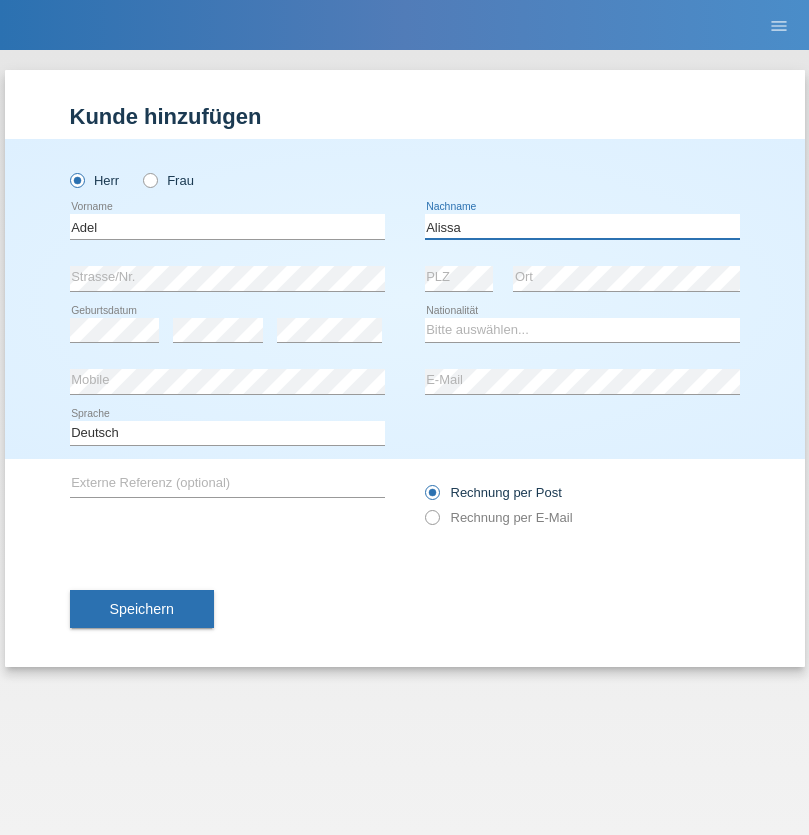 type on "Alissa" 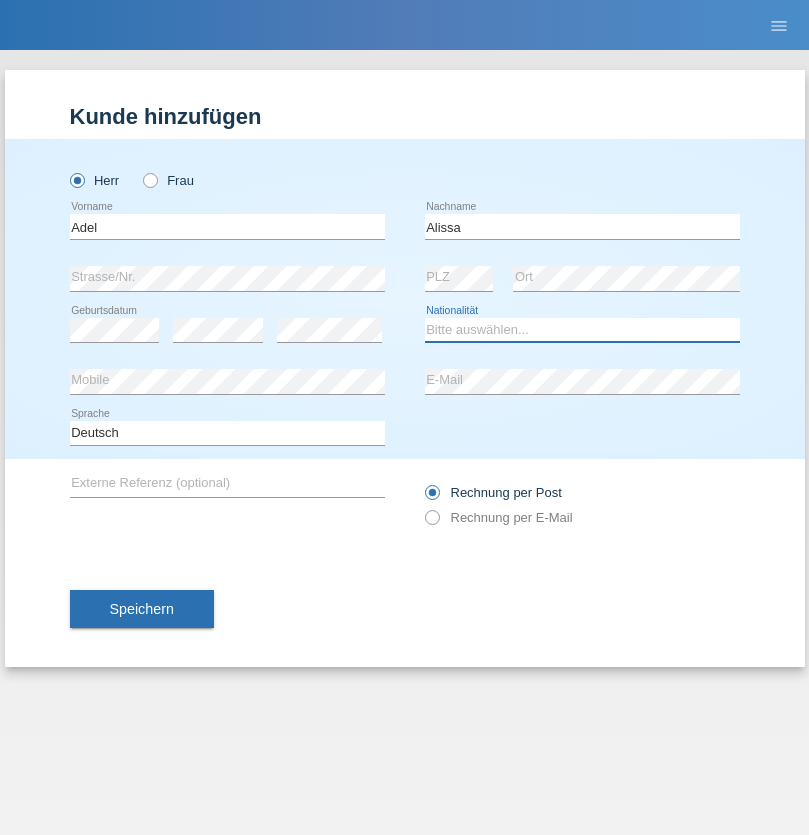 select on "SY" 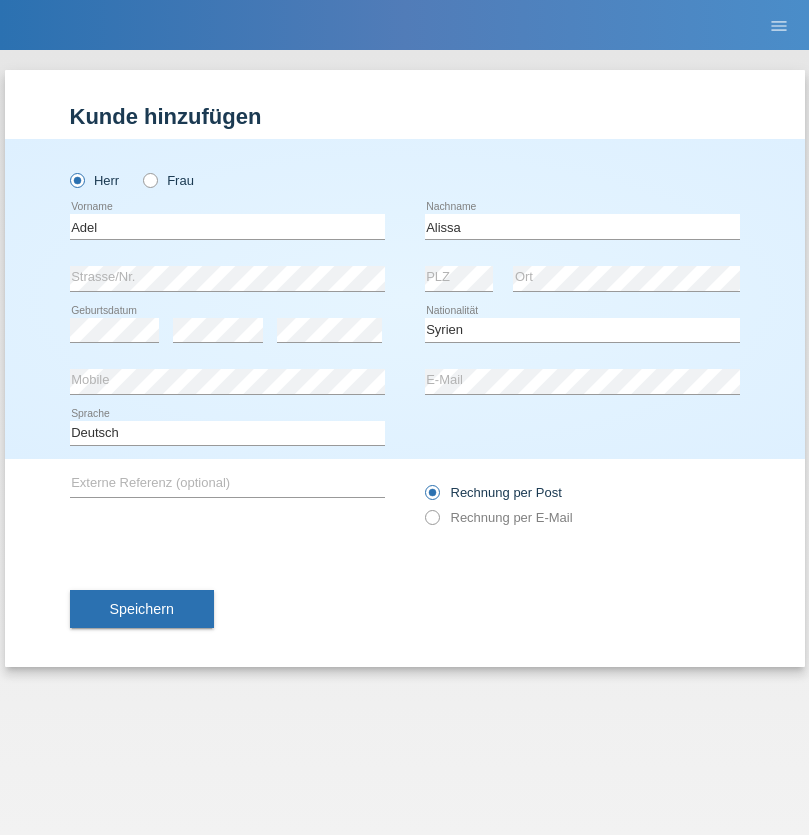 select on "C" 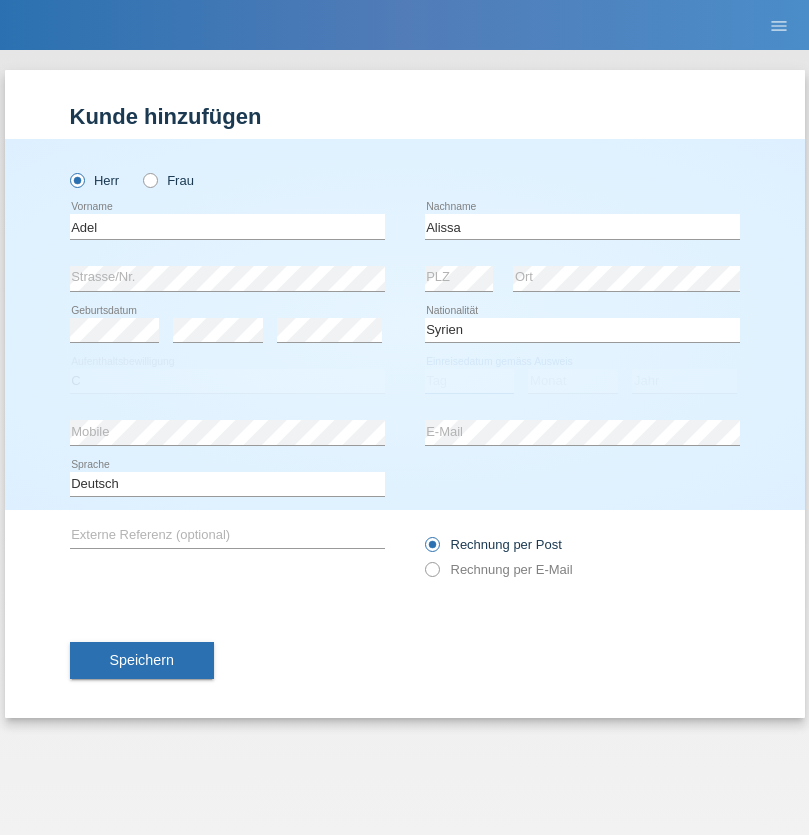 select on "20" 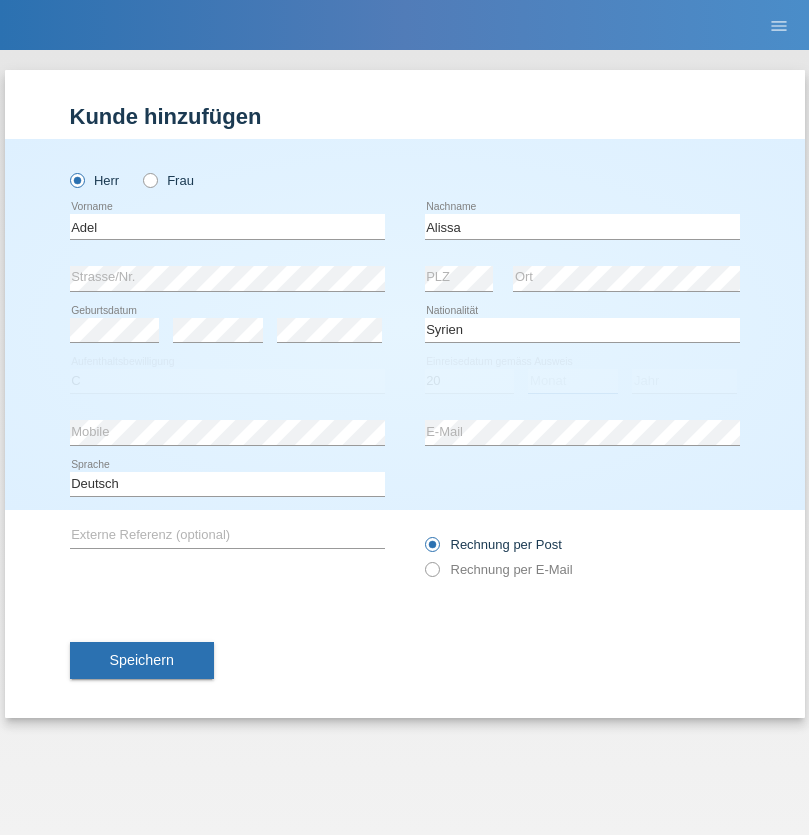 select on "09" 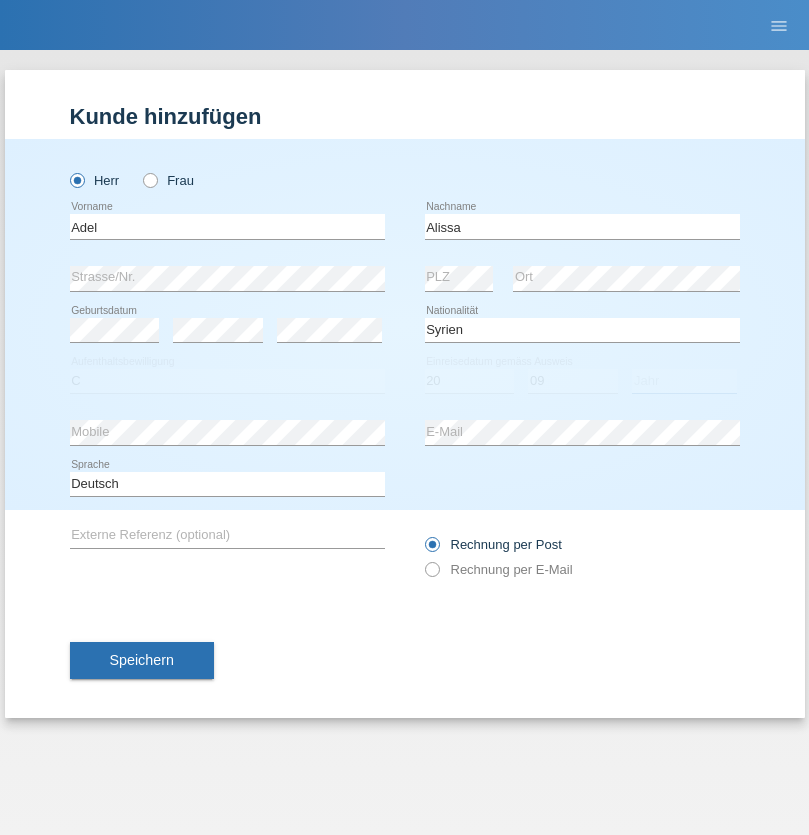 select on "2018" 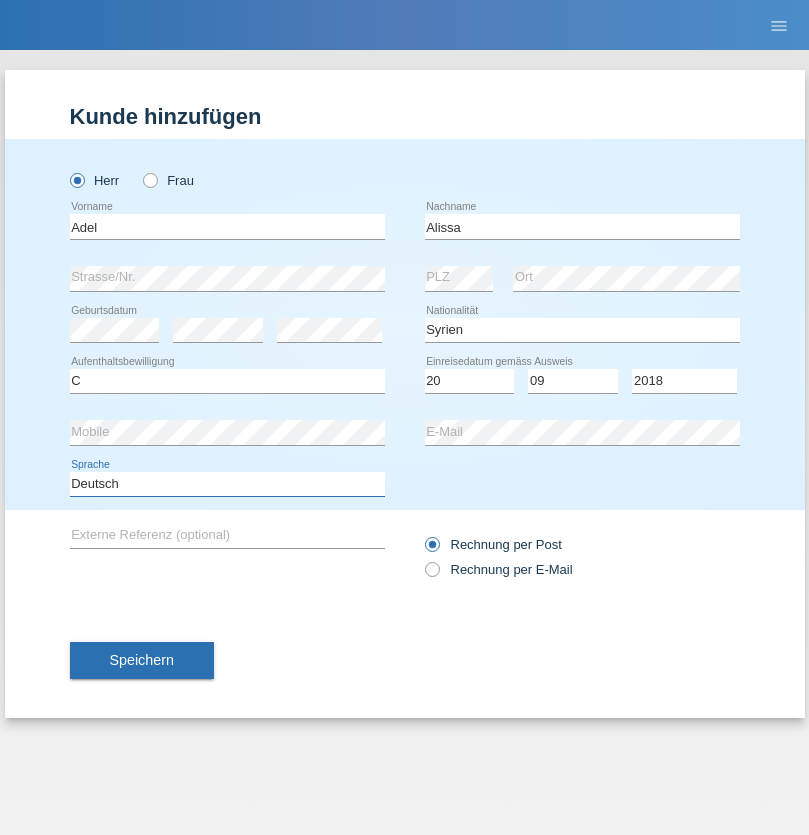 select on "en" 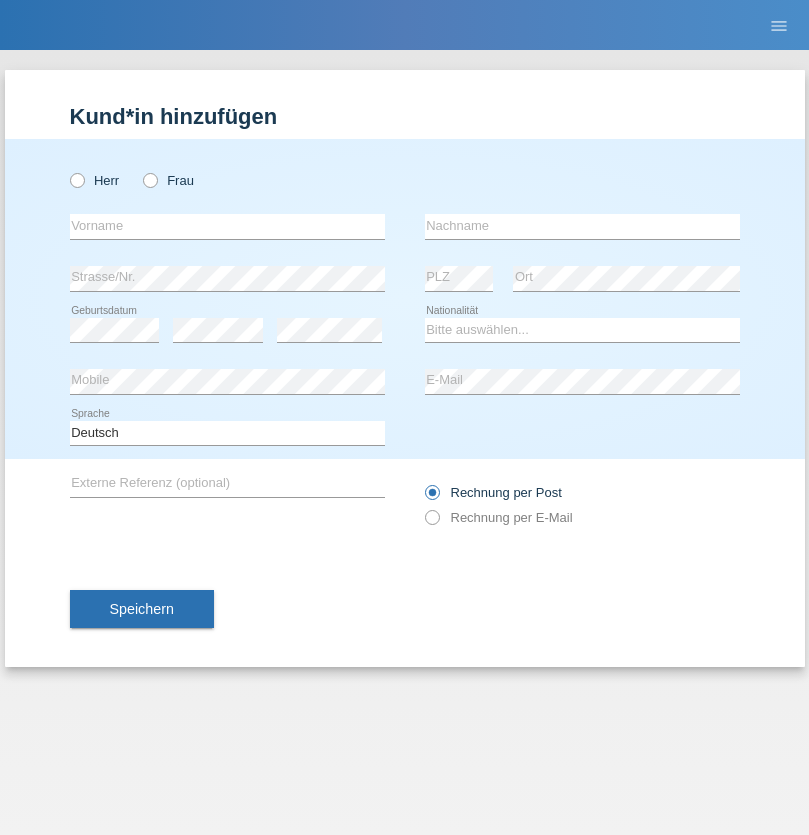 scroll, scrollTop: 0, scrollLeft: 0, axis: both 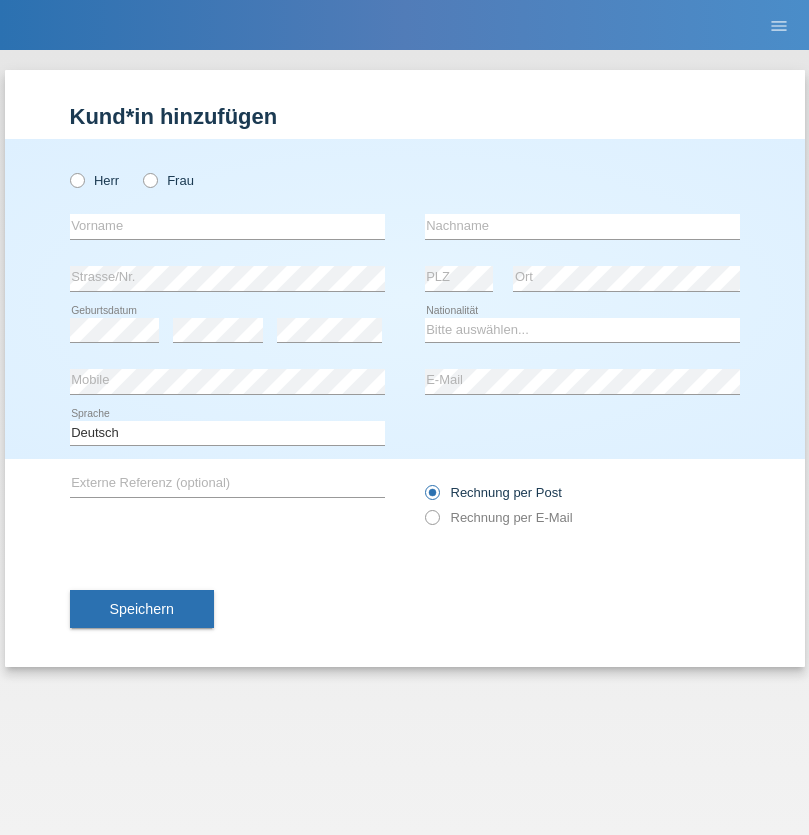 radio on "true" 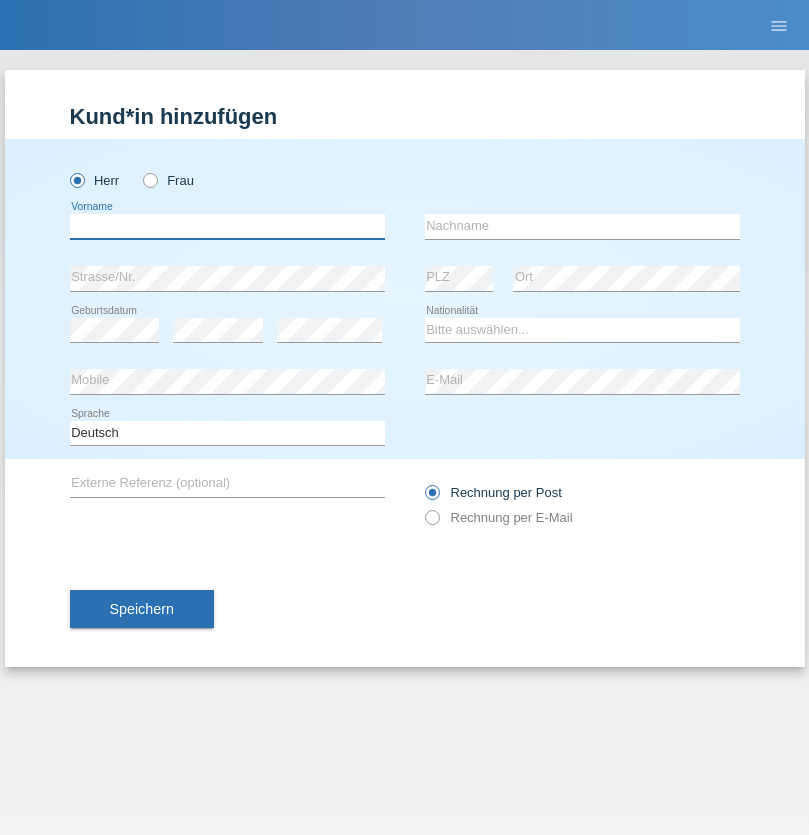 click at bounding box center [227, 226] 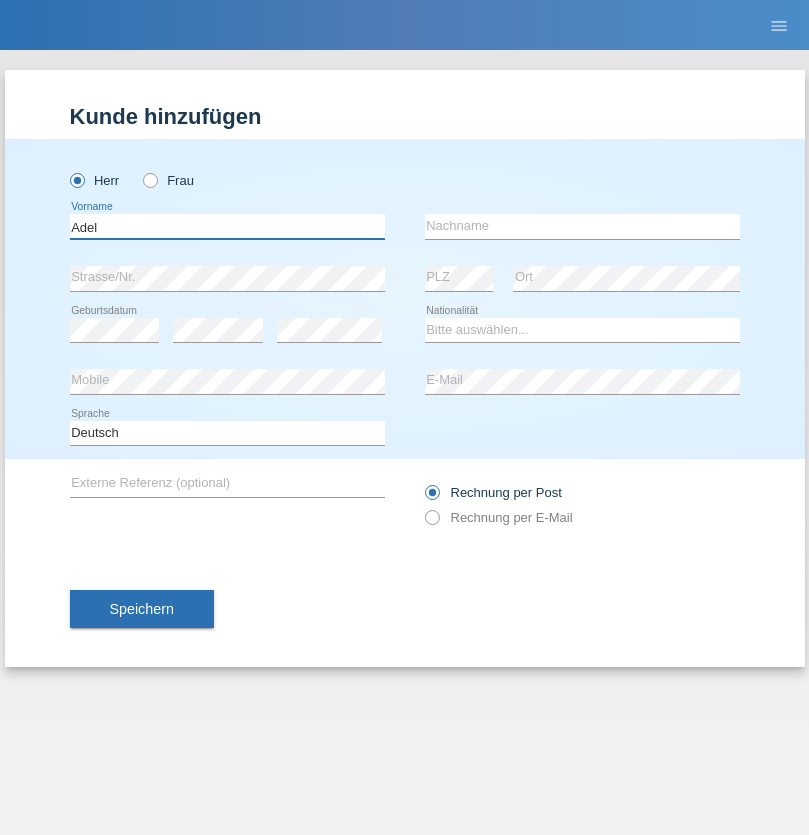 type on "Adel" 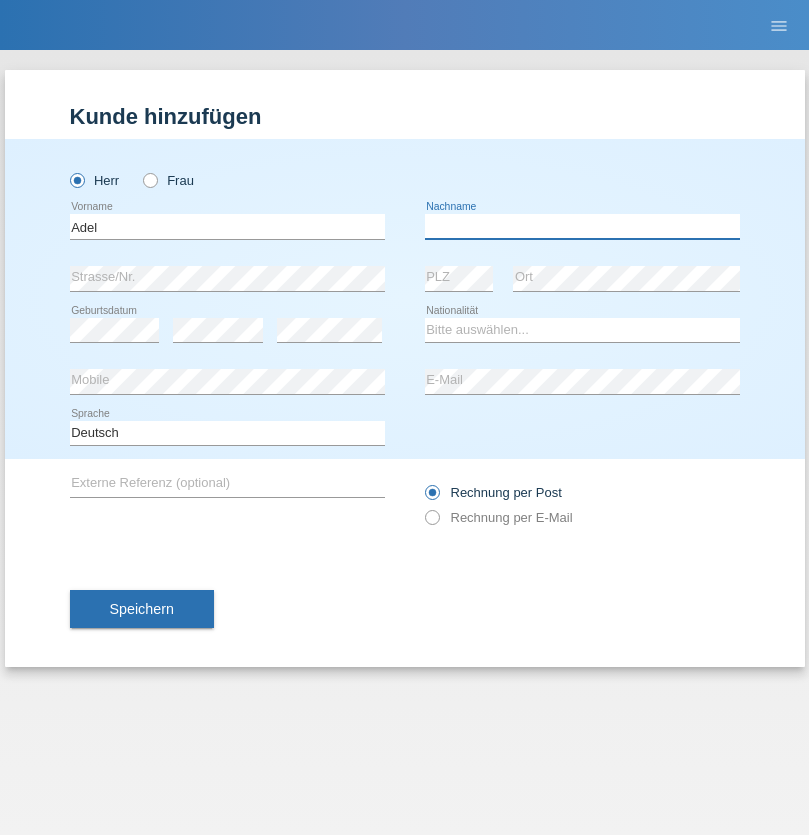 click at bounding box center [582, 226] 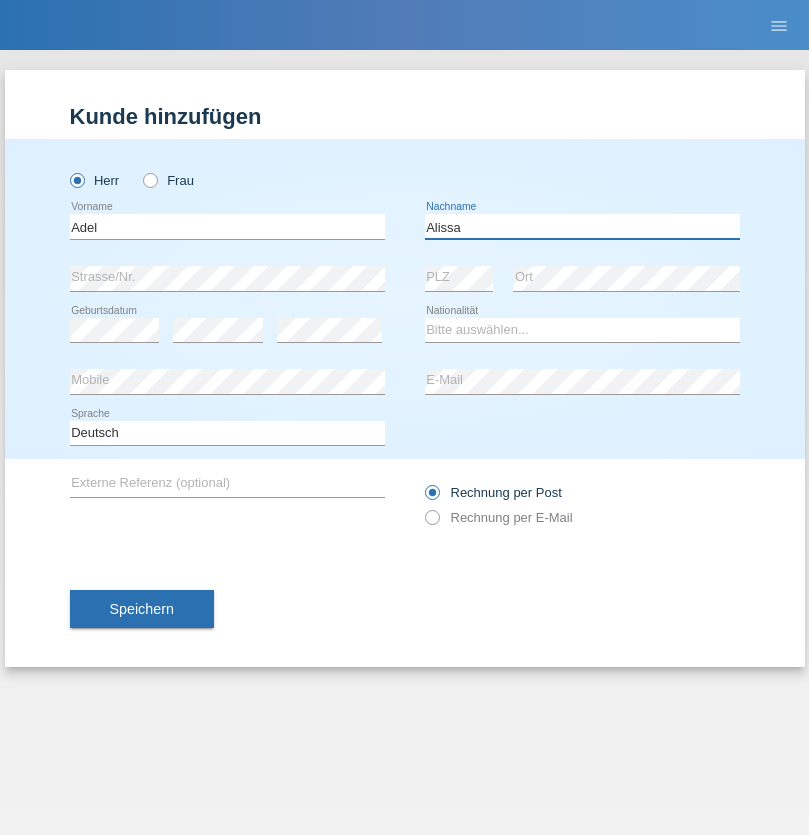 type on "Alissa" 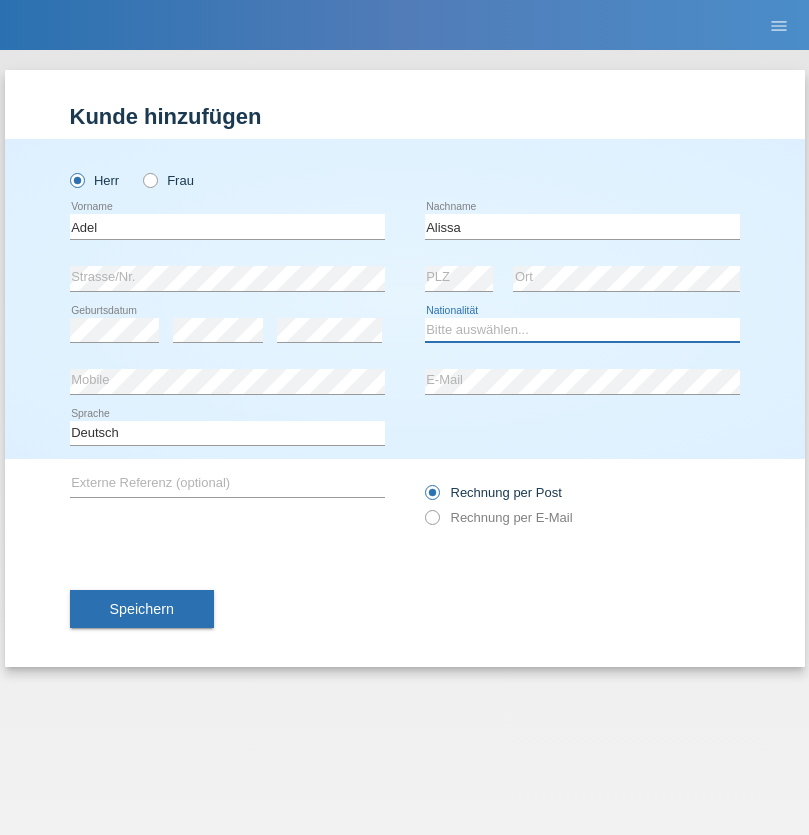 select on "SY" 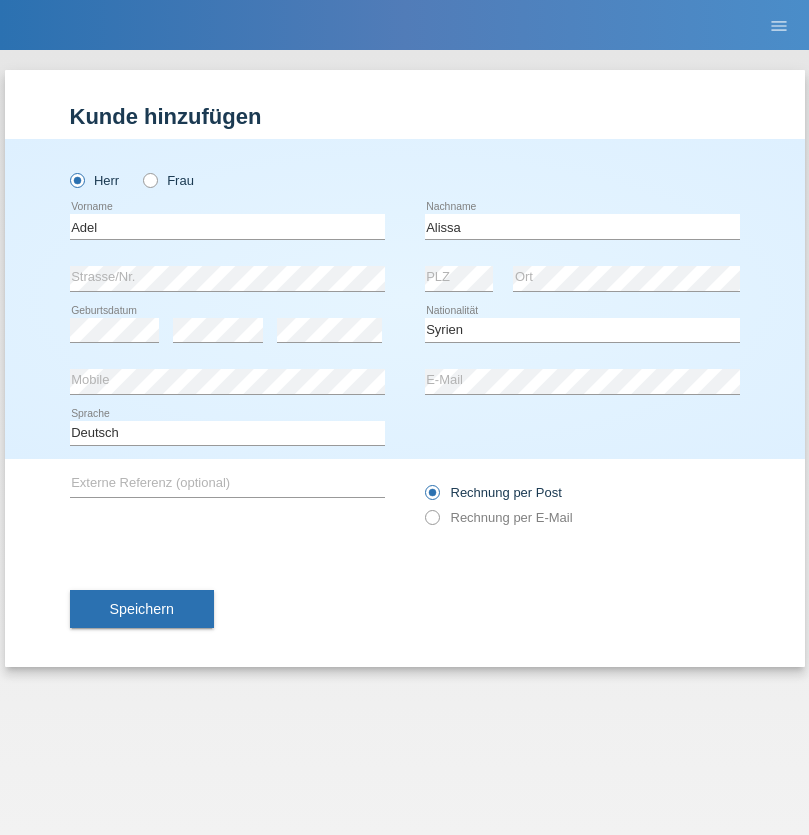 select on "C" 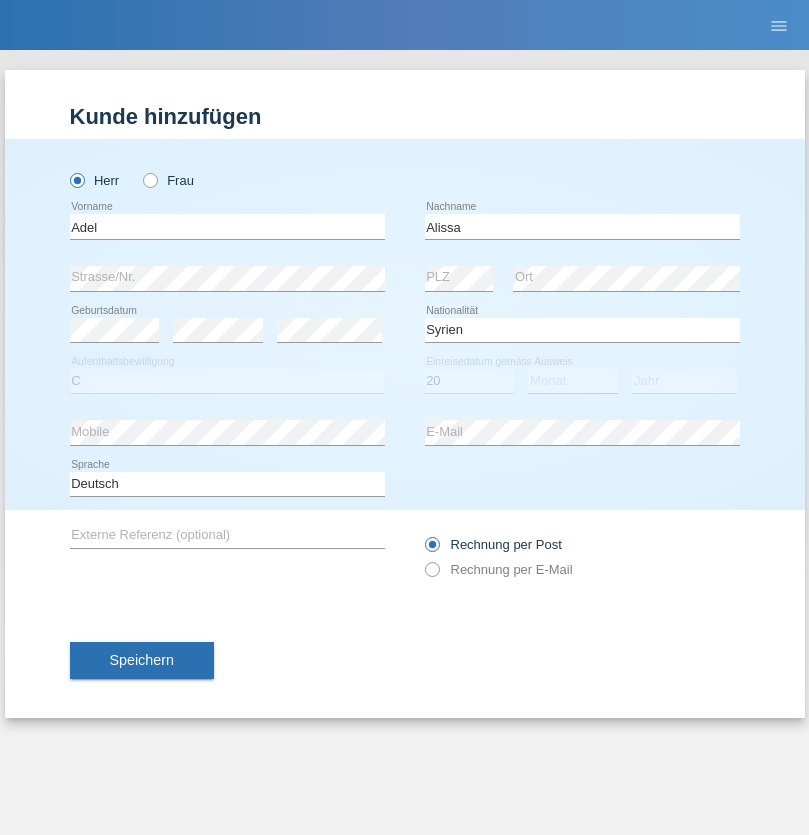 select on "09" 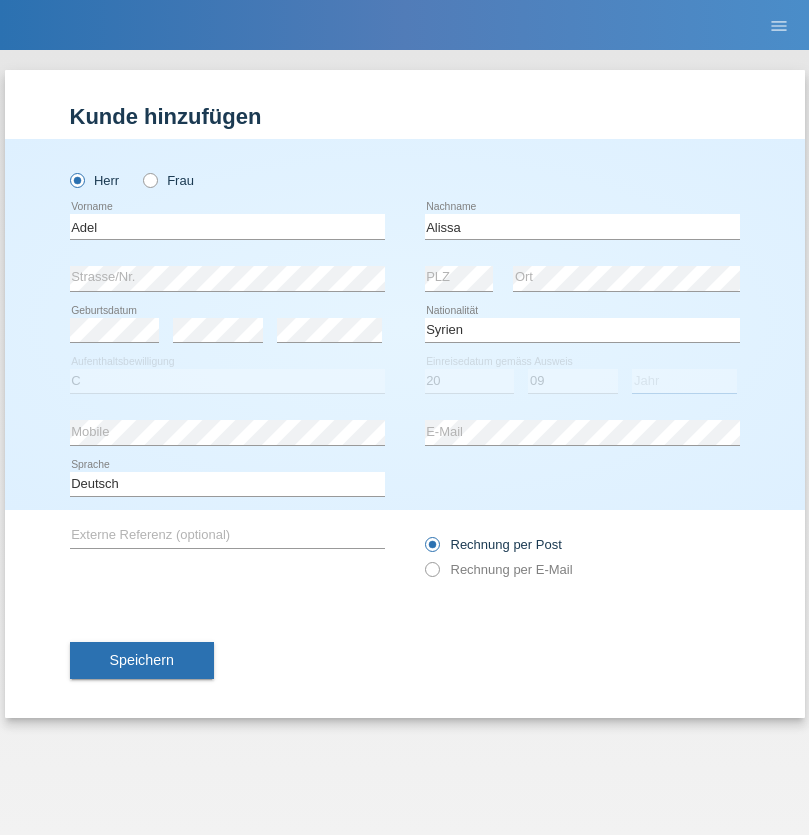 select on "2018" 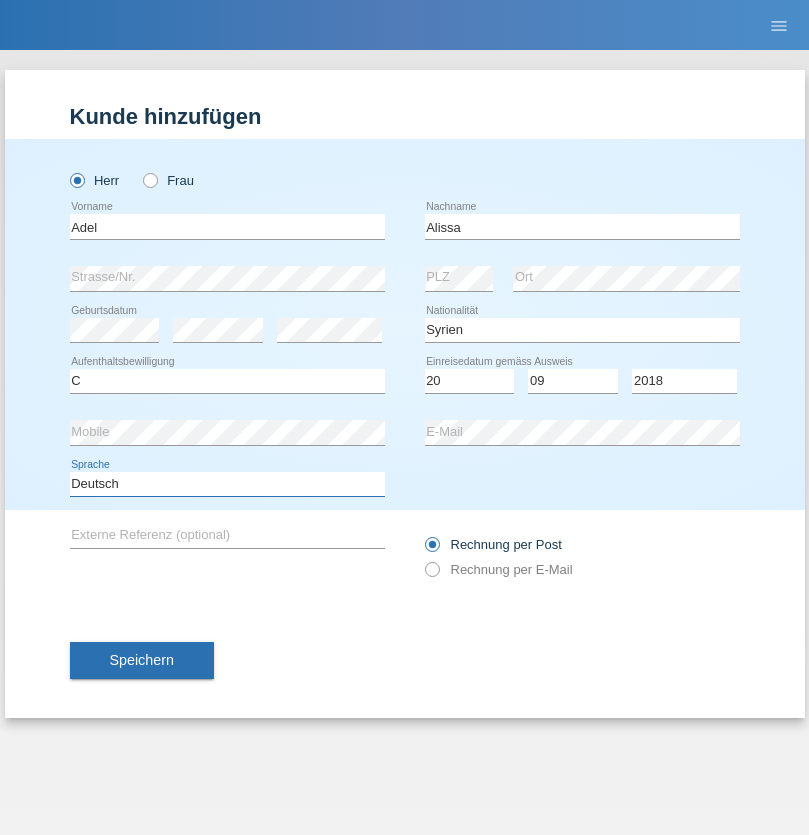 select on "en" 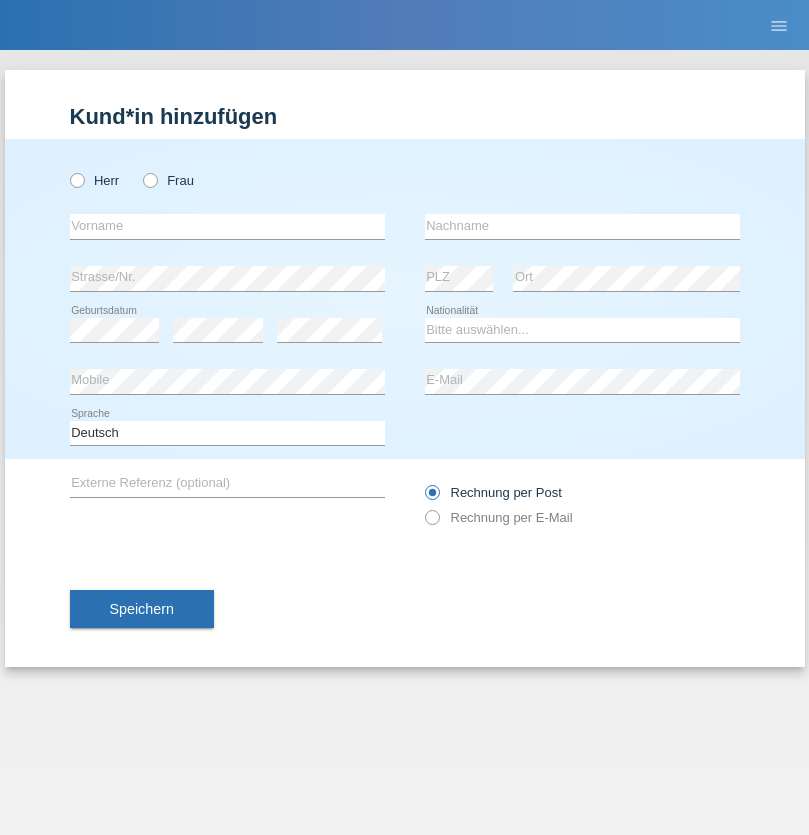 scroll, scrollTop: 0, scrollLeft: 0, axis: both 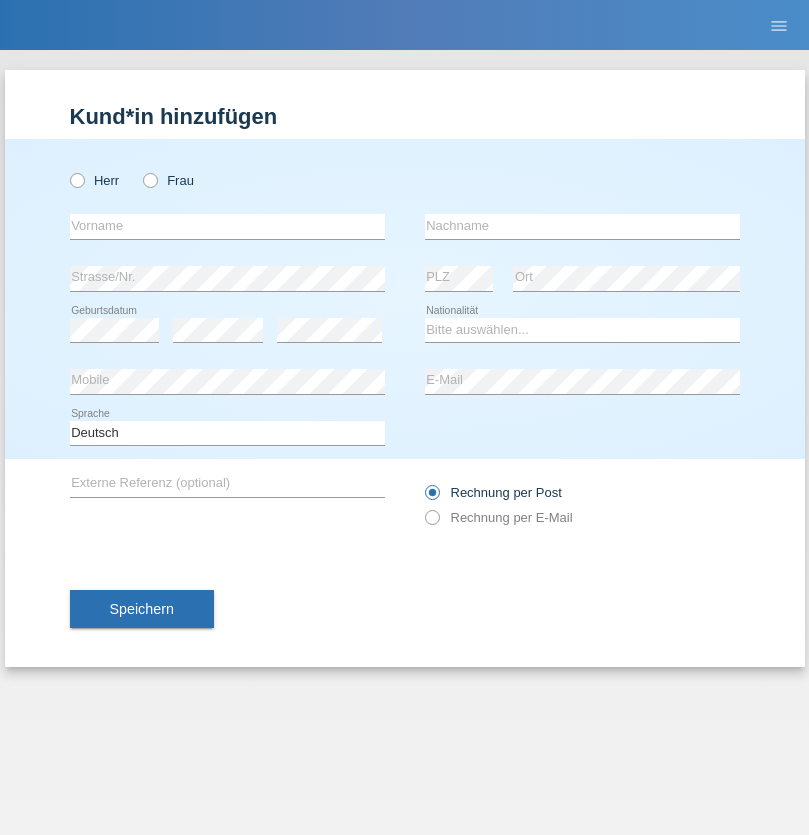 radio on "true" 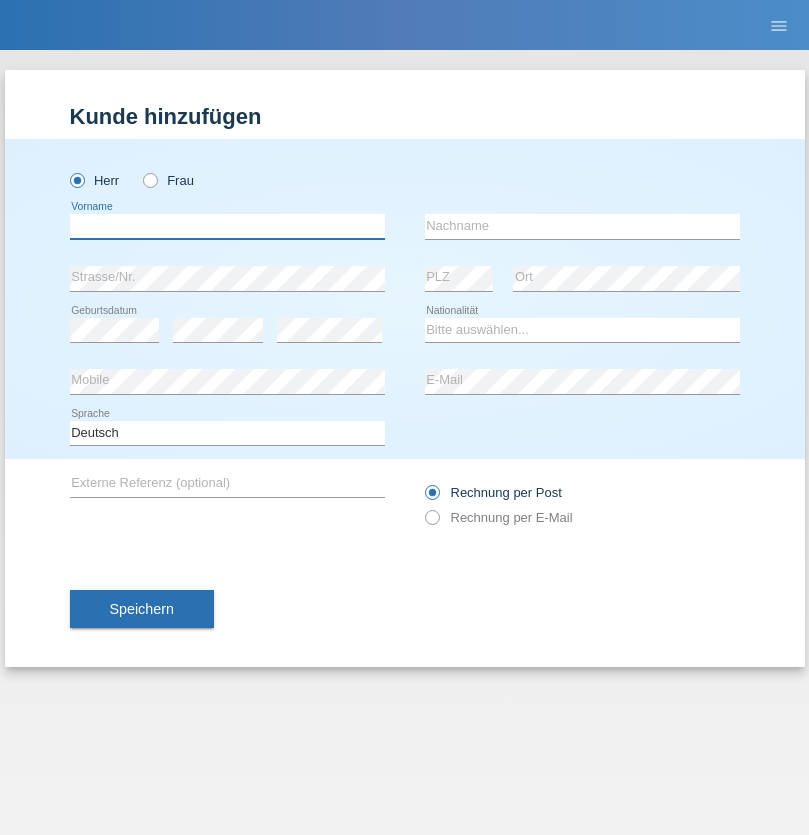 click at bounding box center (227, 226) 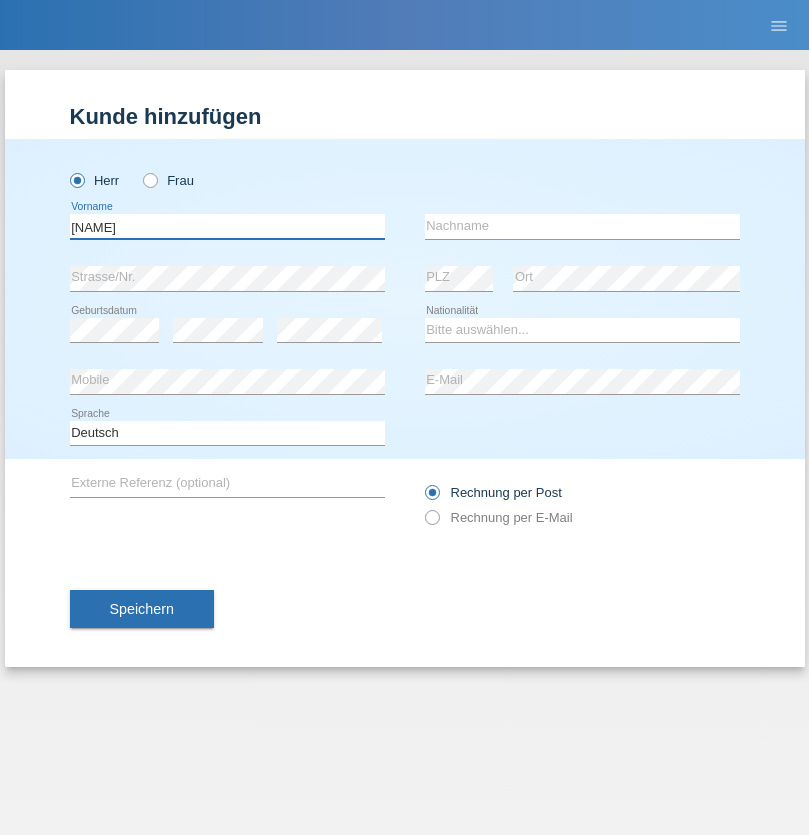 type on "[NAME]" 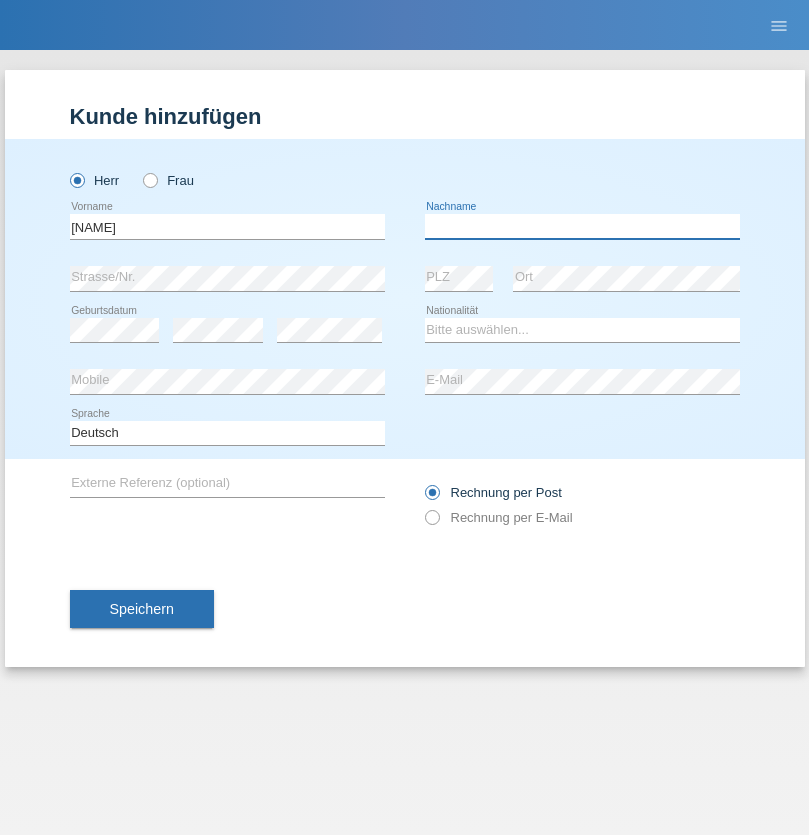 click at bounding box center (582, 226) 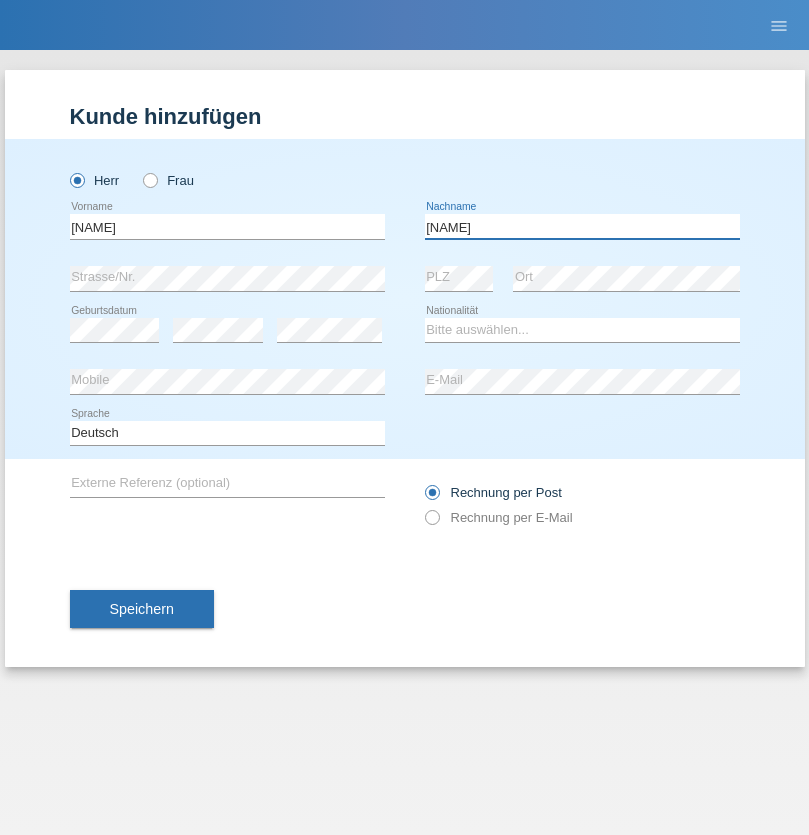 type on "[NAME]" 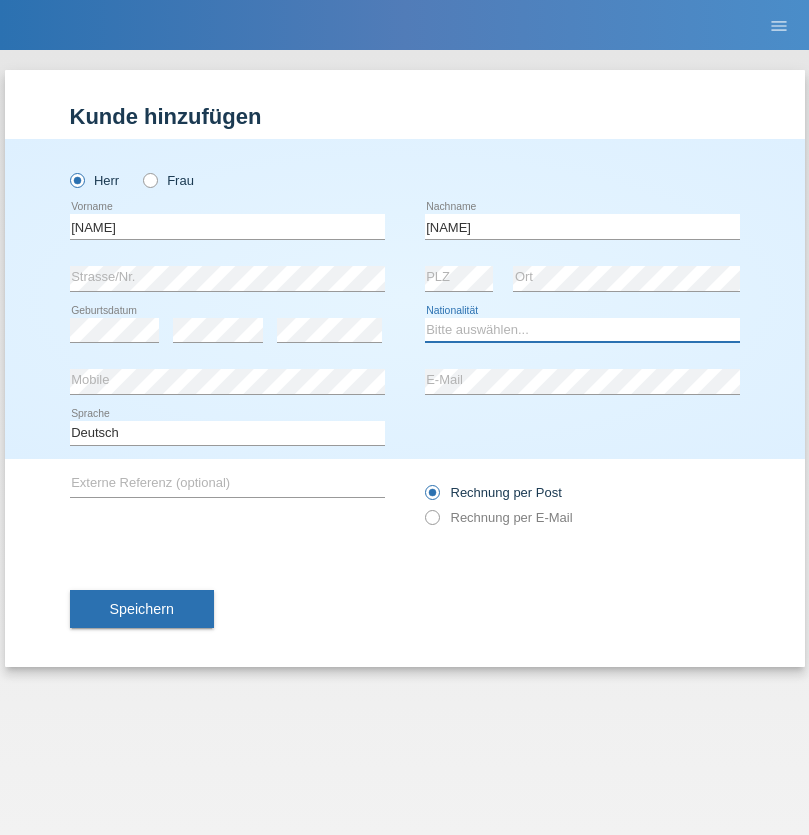 select on "XK" 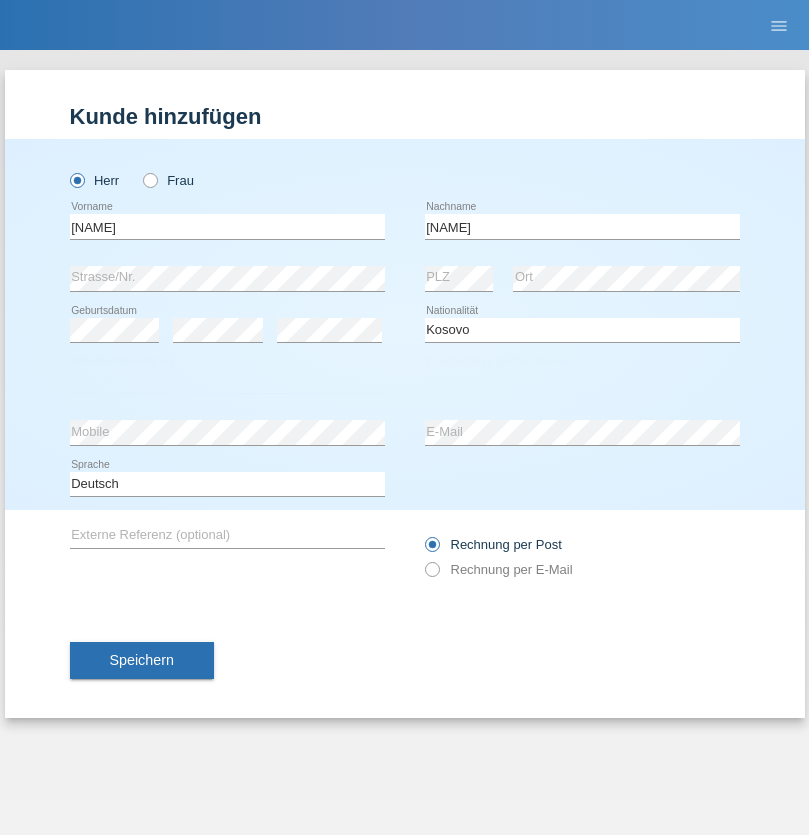 select on "C" 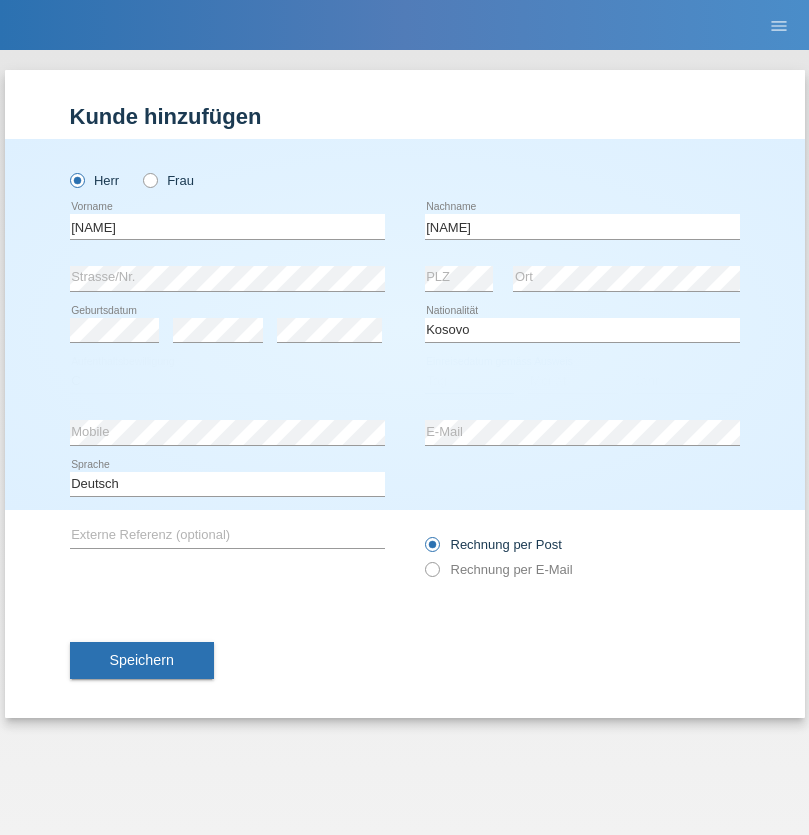 select on "22" 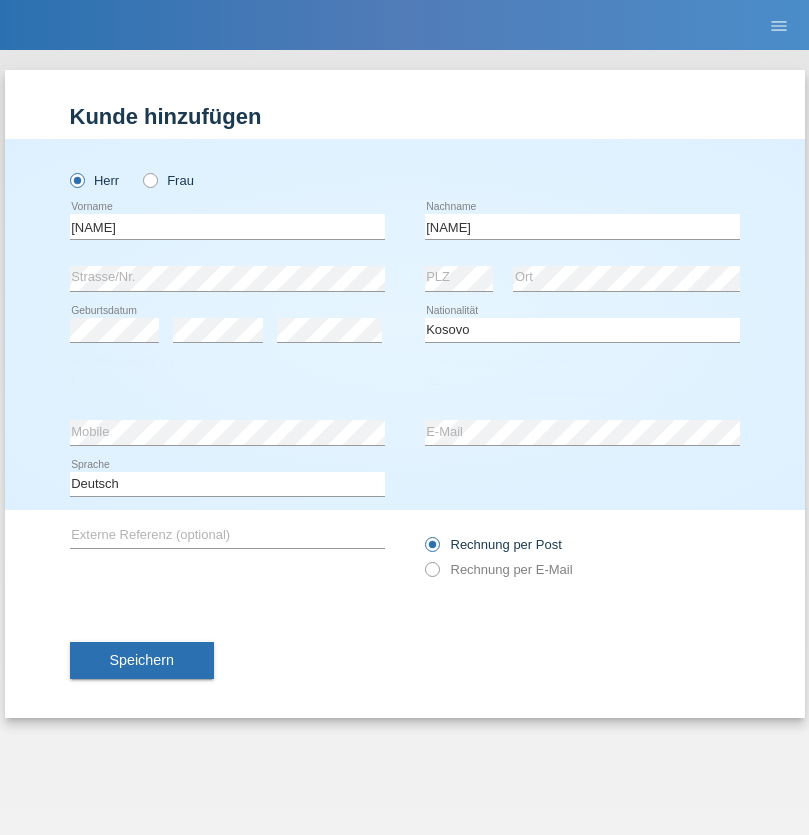 select on "04" 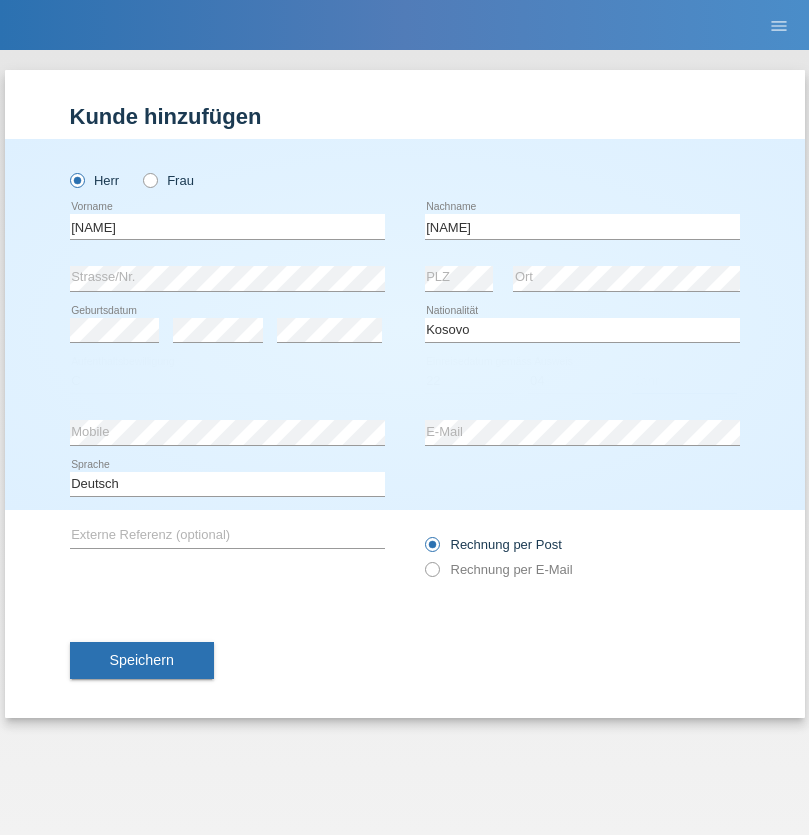 select on "2019" 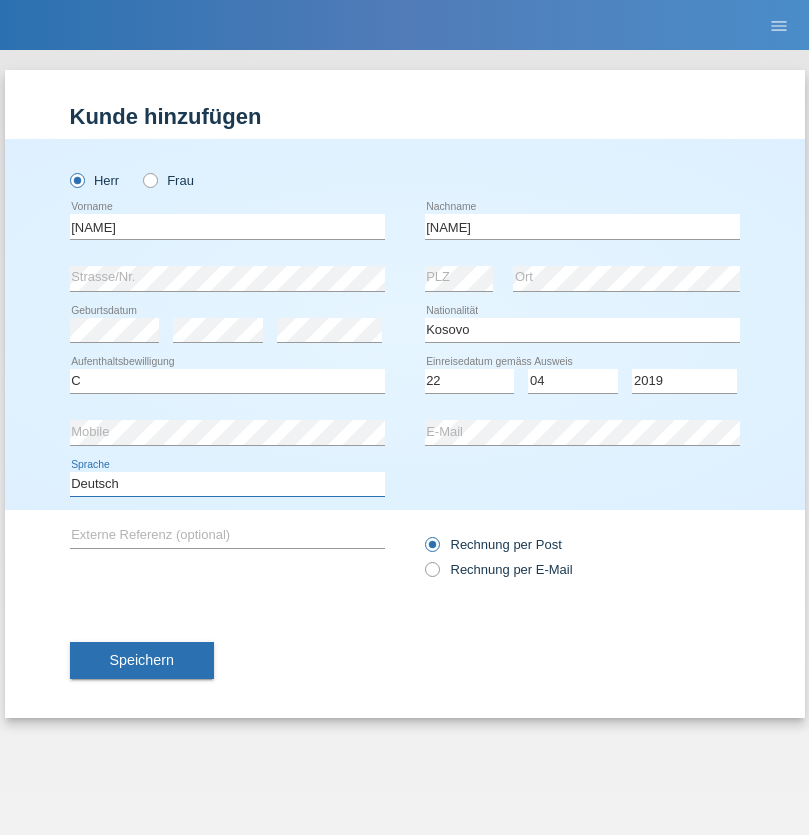 select on "en" 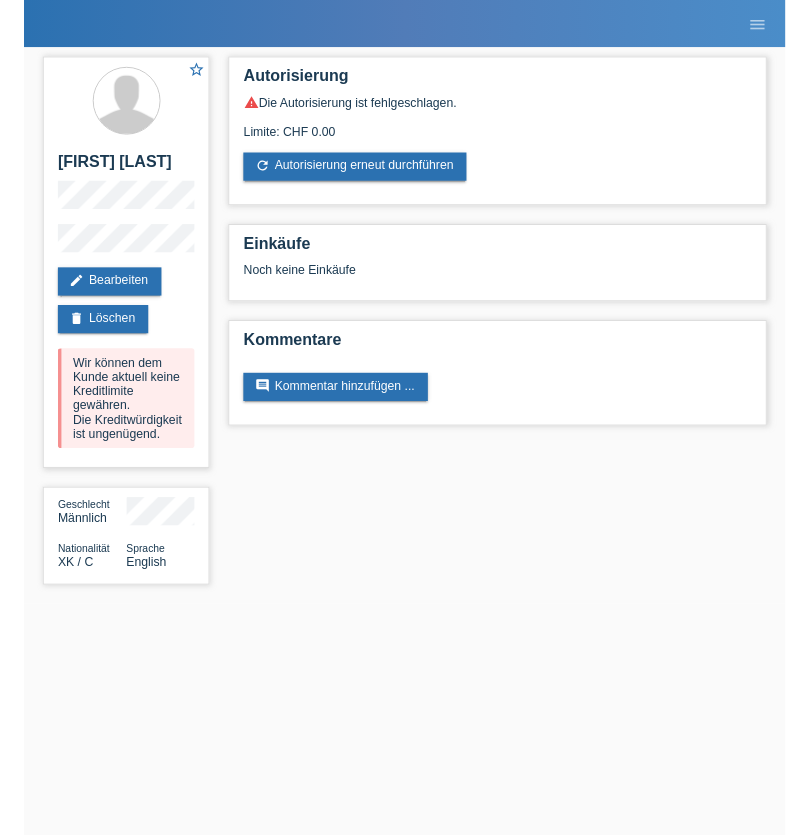 scroll, scrollTop: 0, scrollLeft: 0, axis: both 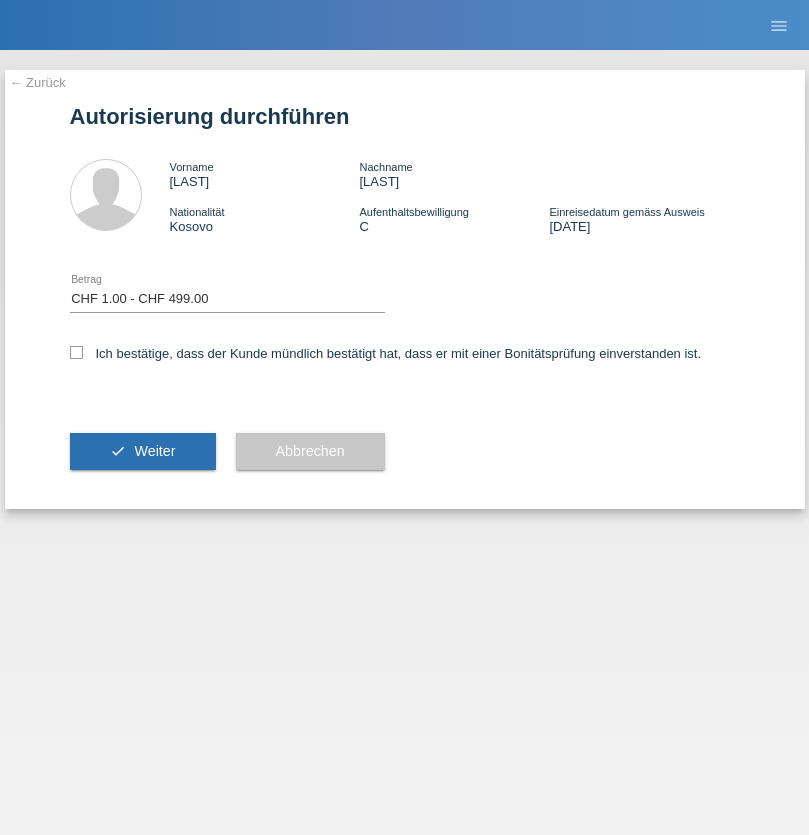 select on "1" 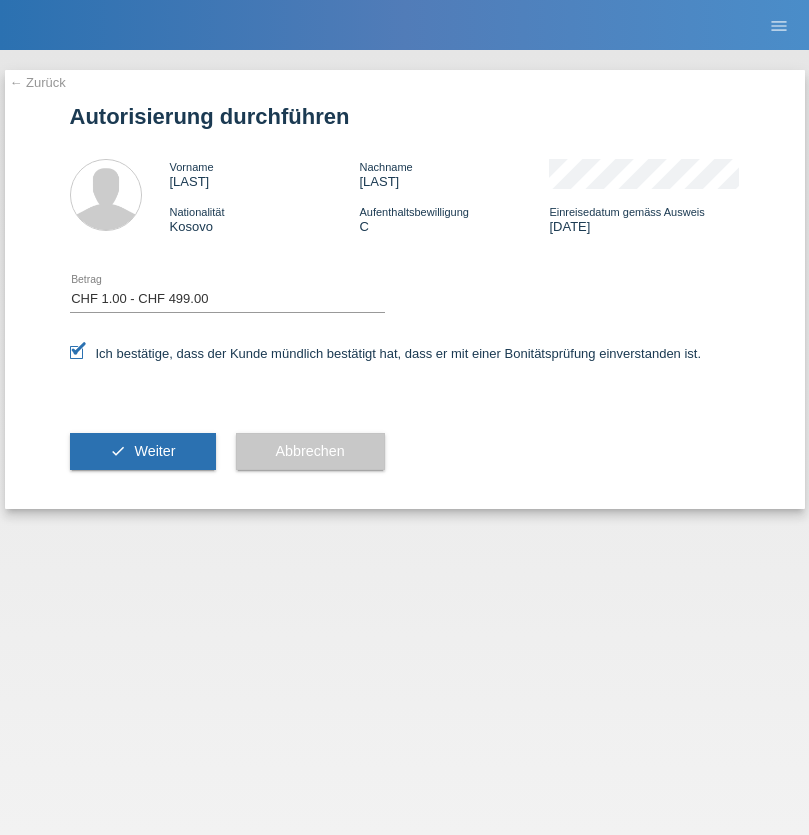 scroll, scrollTop: 0, scrollLeft: 0, axis: both 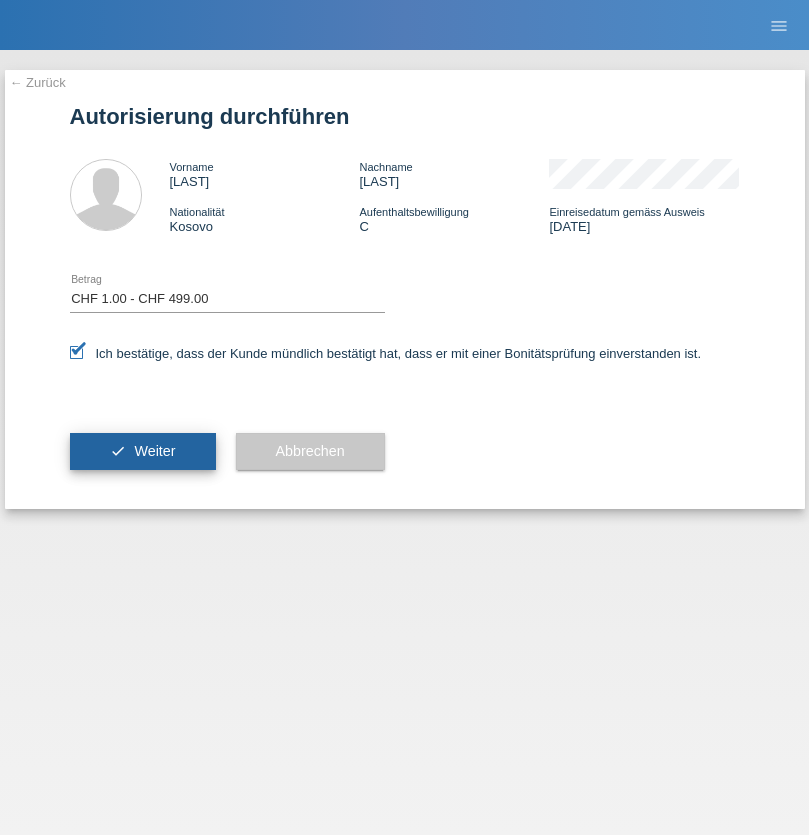 click on "Weiter" at bounding box center (154, 451) 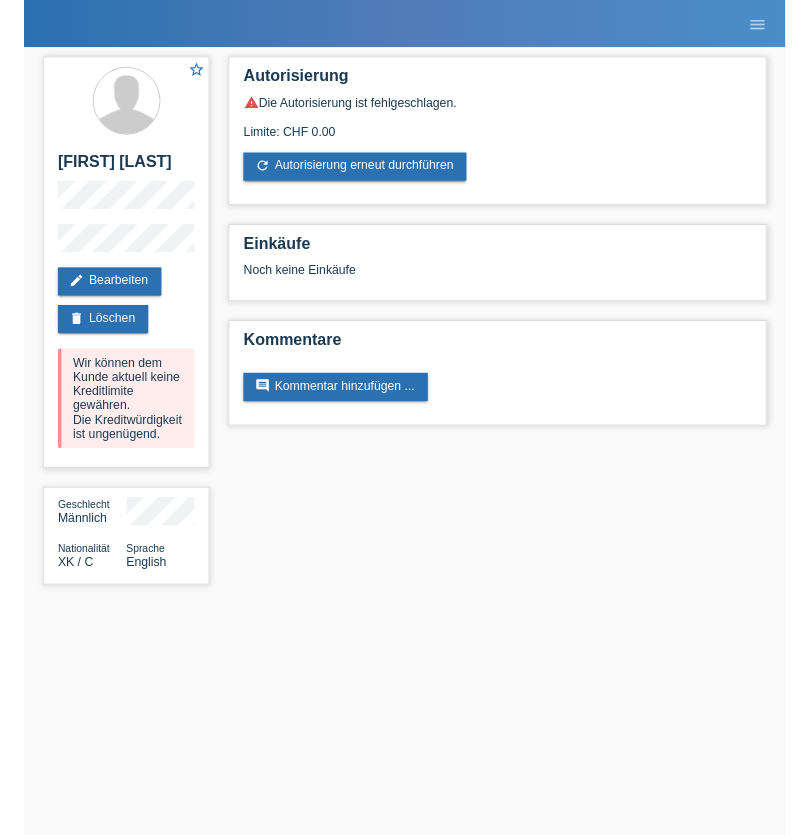 scroll, scrollTop: 0, scrollLeft: 0, axis: both 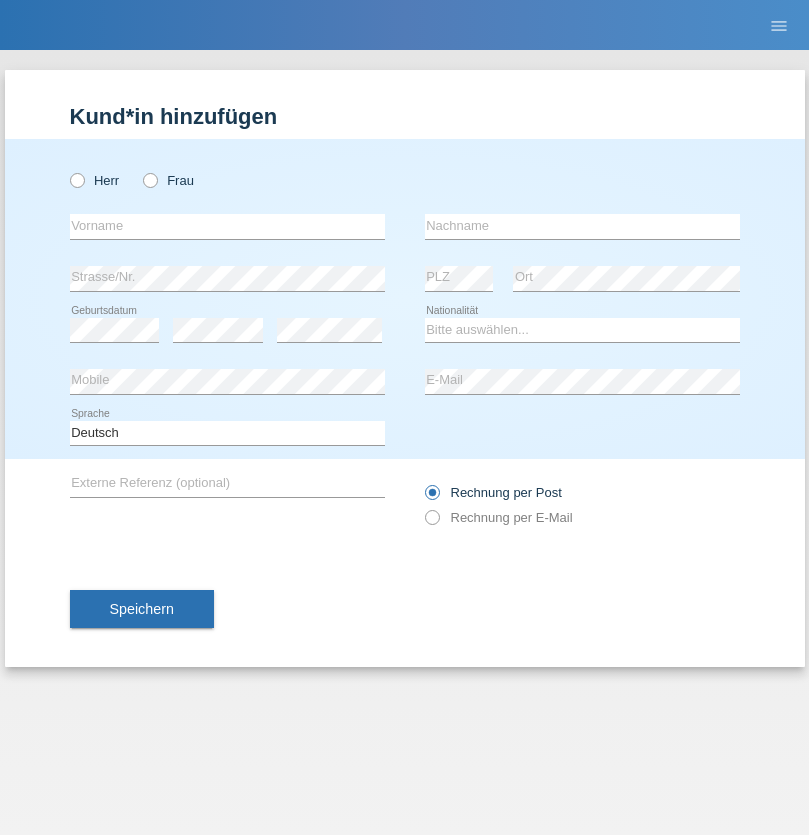 radio on "true" 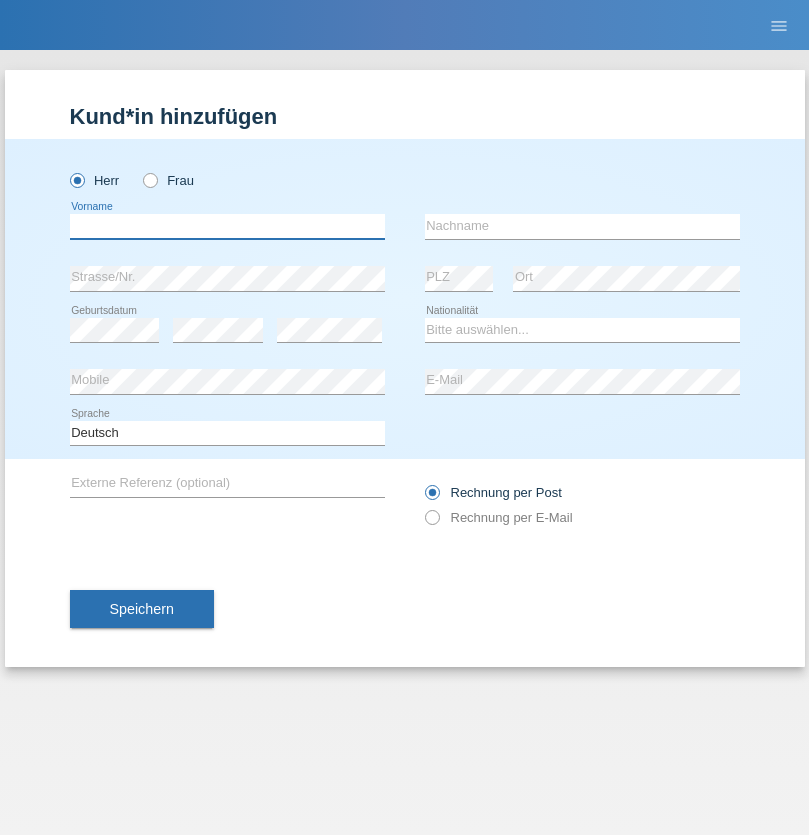 click at bounding box center (227, 226) 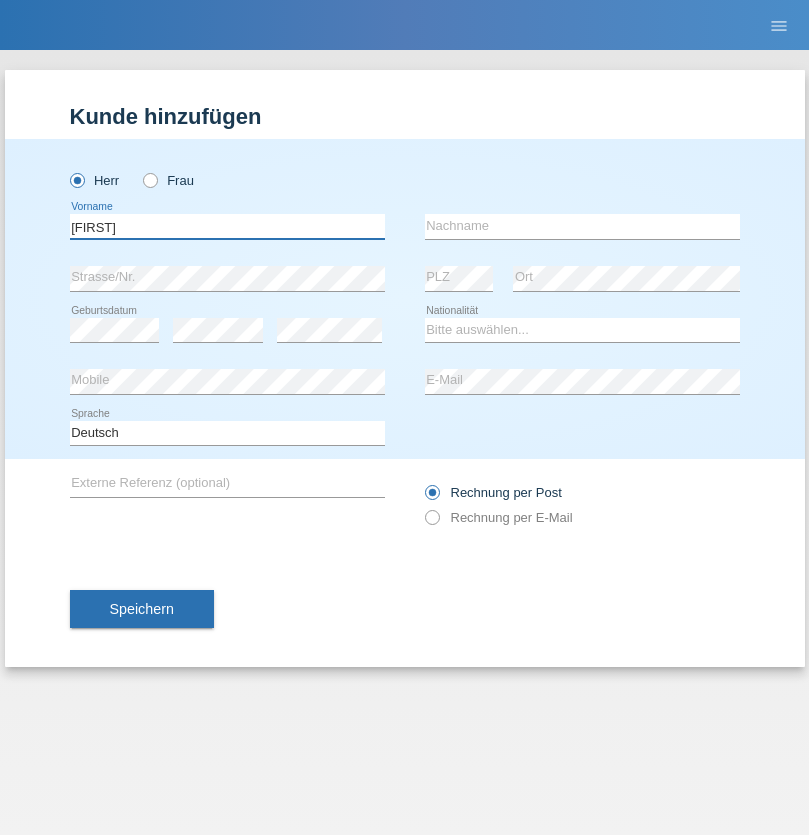 type on "Guilherme" 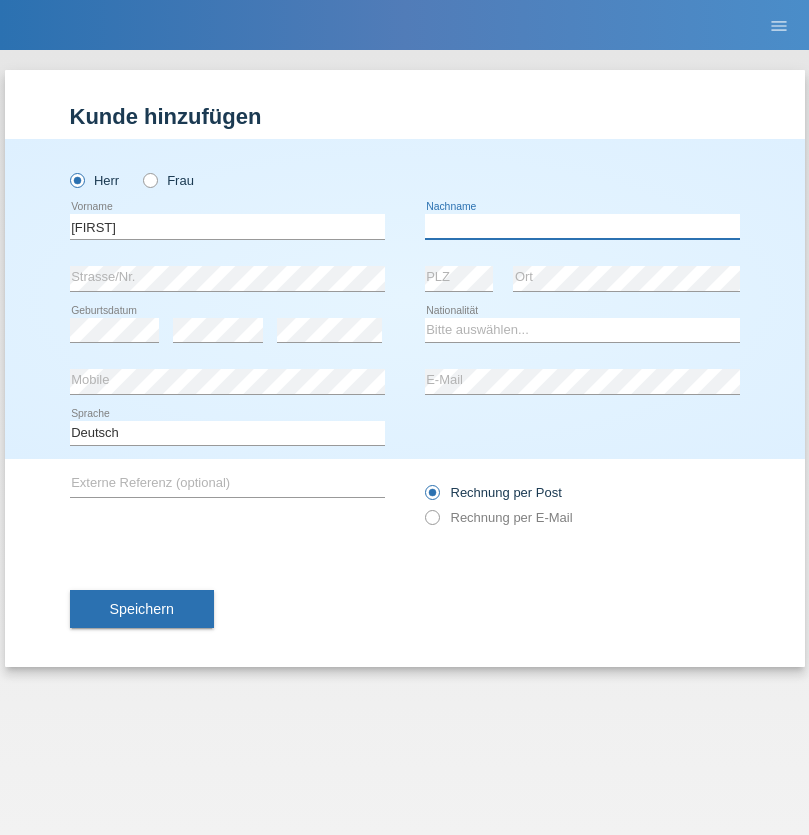 click at bounding box center [582, 226] 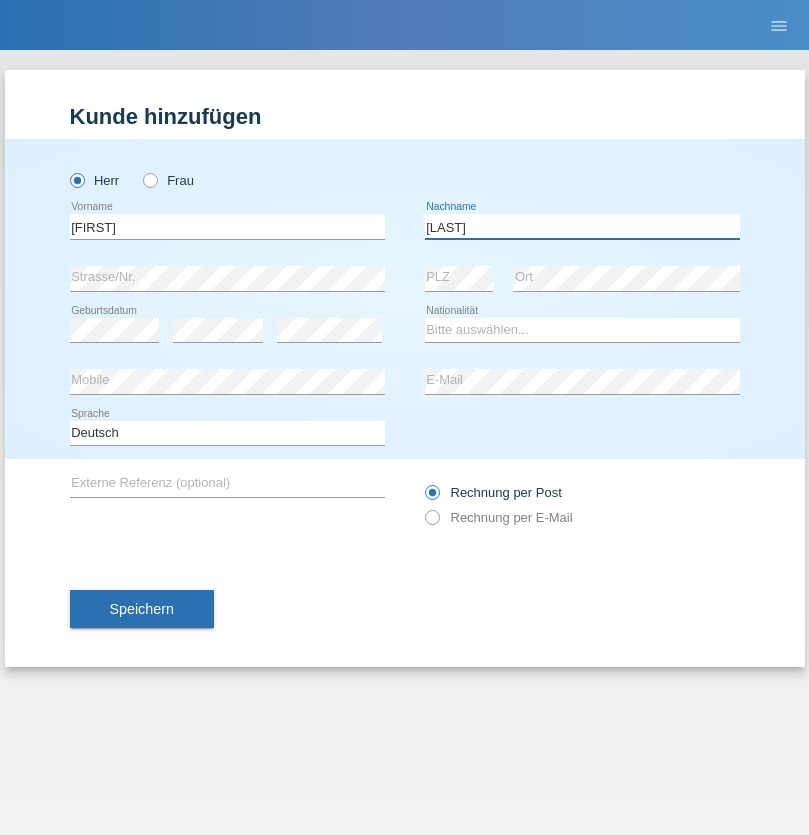 type on "Ferreira" 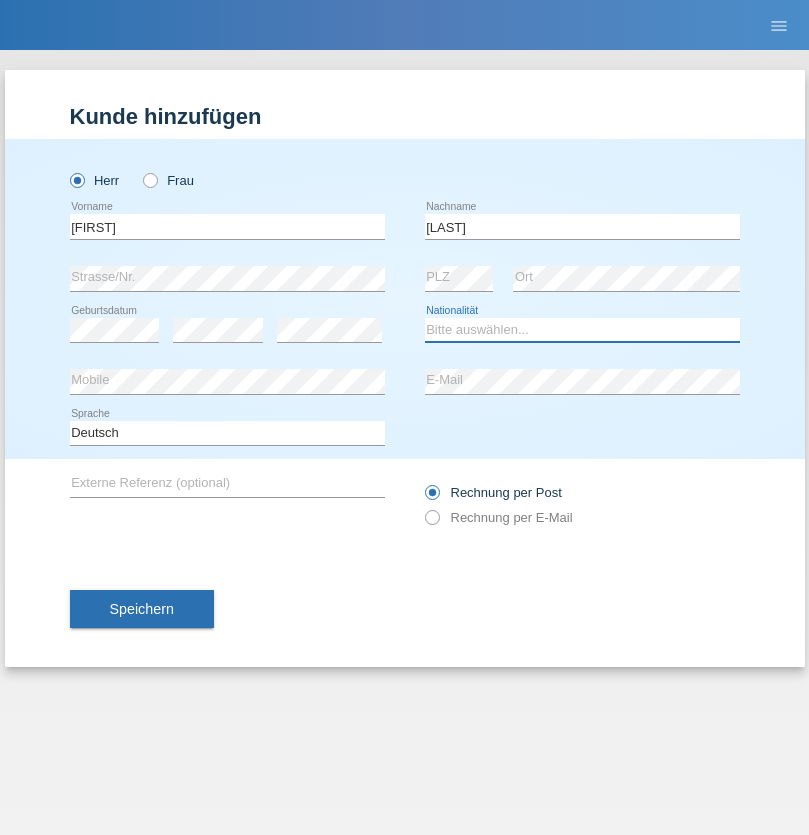 select on "PT" 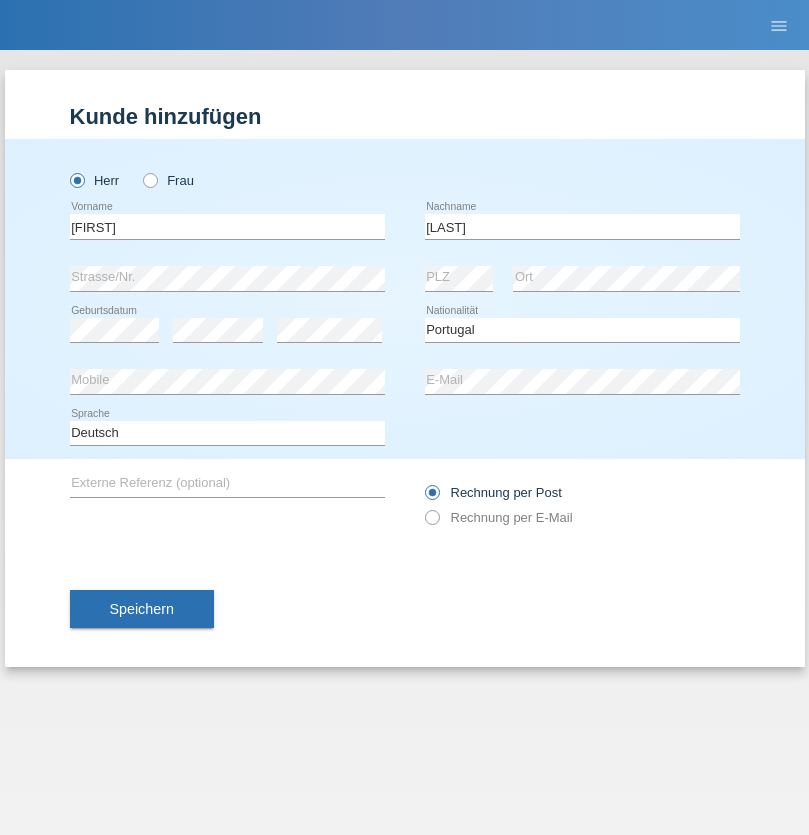 select on "C" 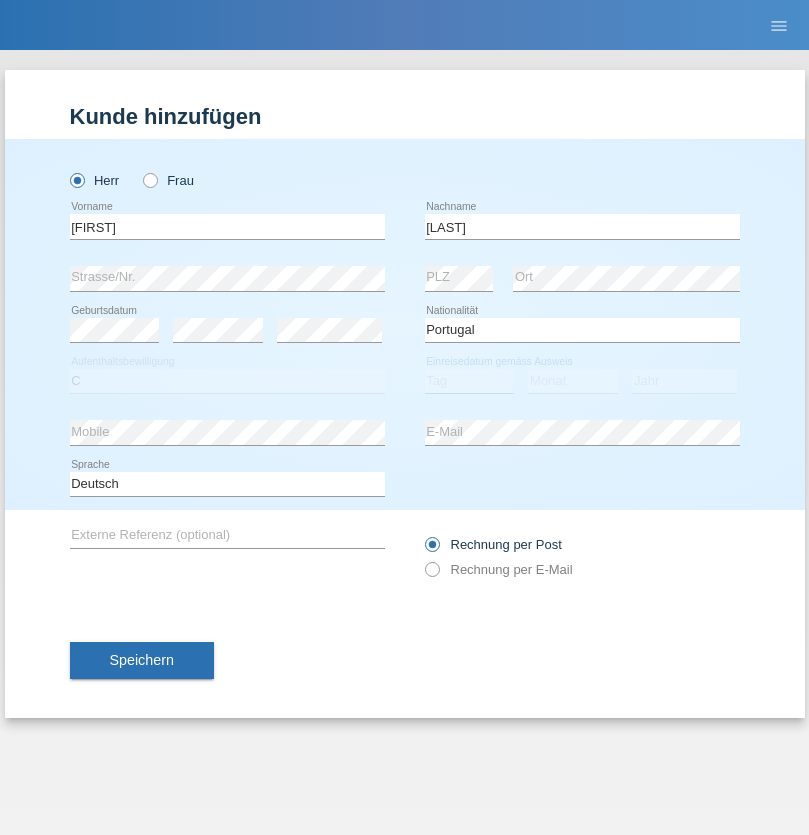 select on "04" 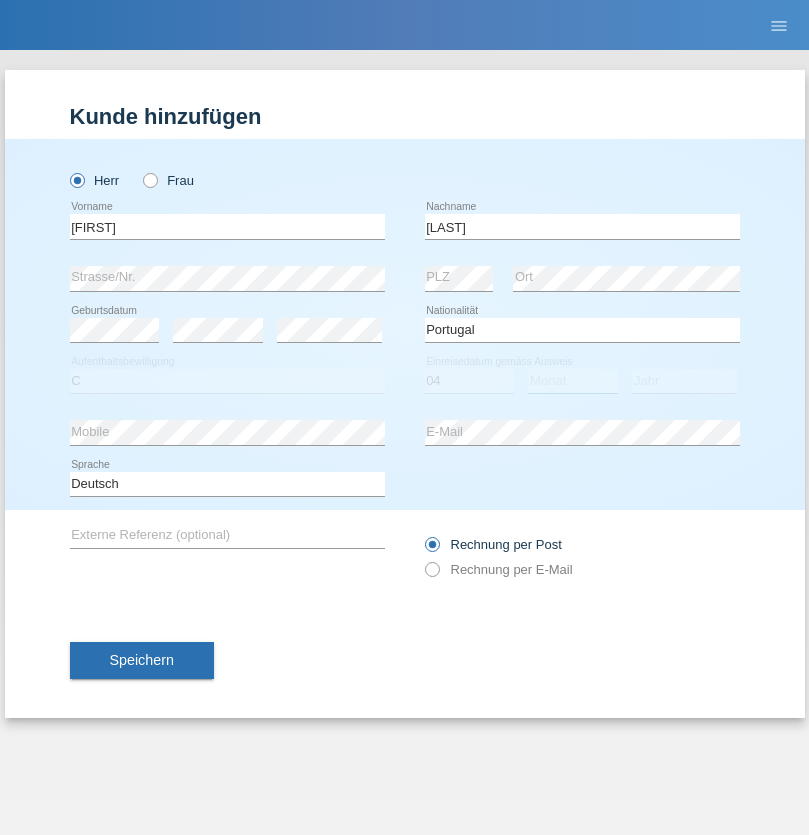 select on "09" 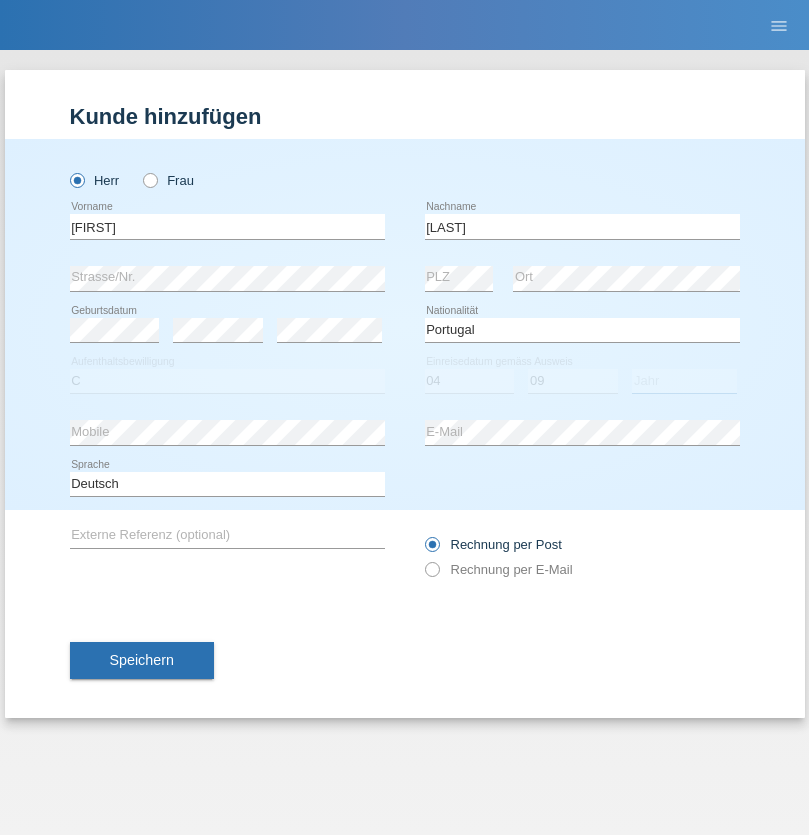 select on "2021" 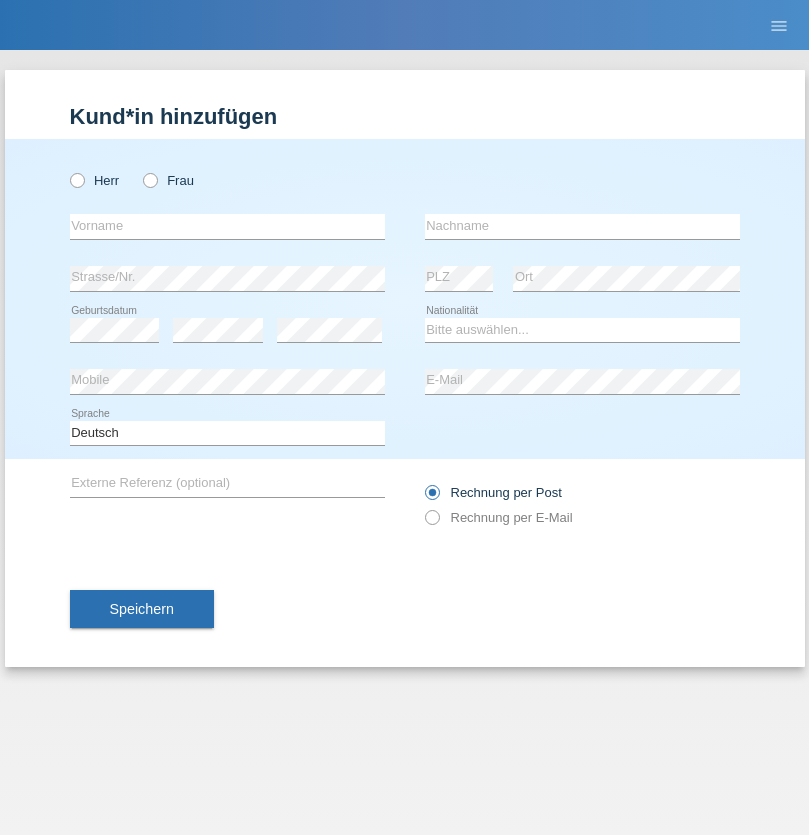 scroll, scrollTop: 0, scrollLeft: 0, axis: both 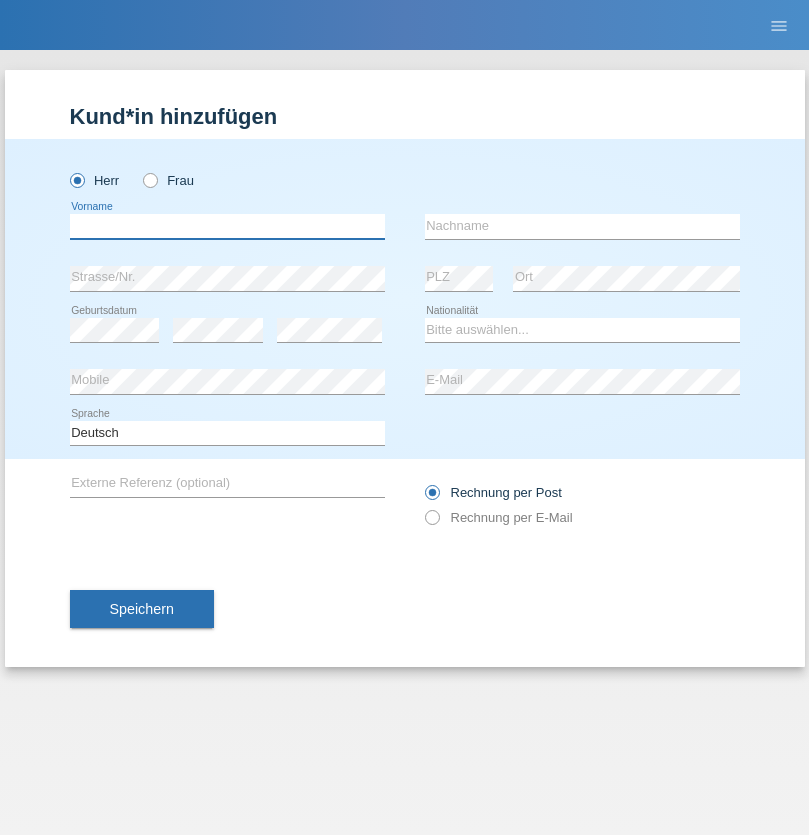 click at bounding box center (227, 226) 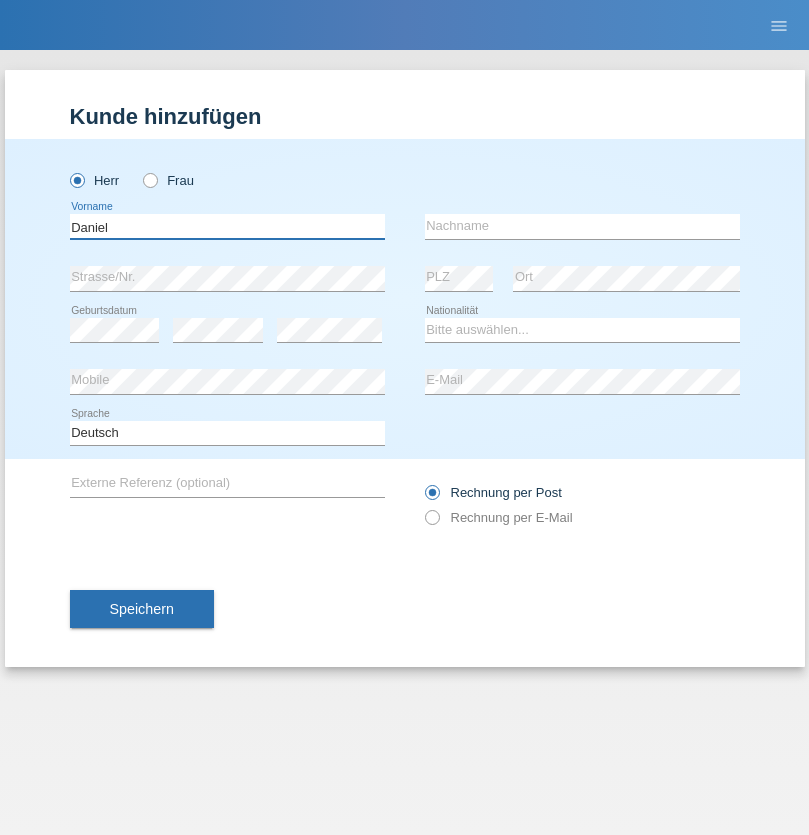 type on "Daniel" 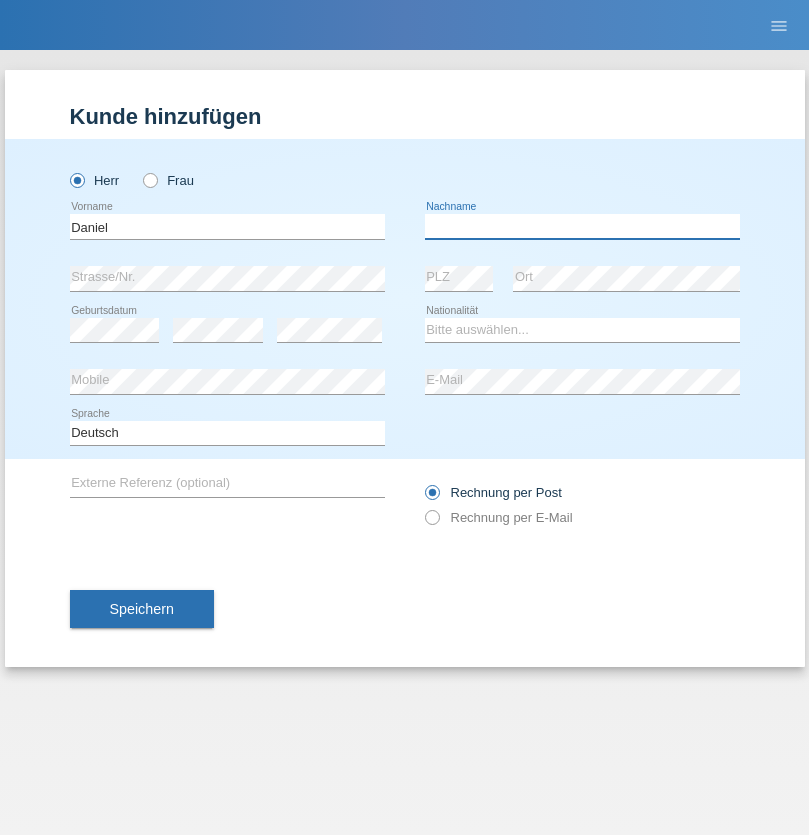 click at bounding box center (582, 226) 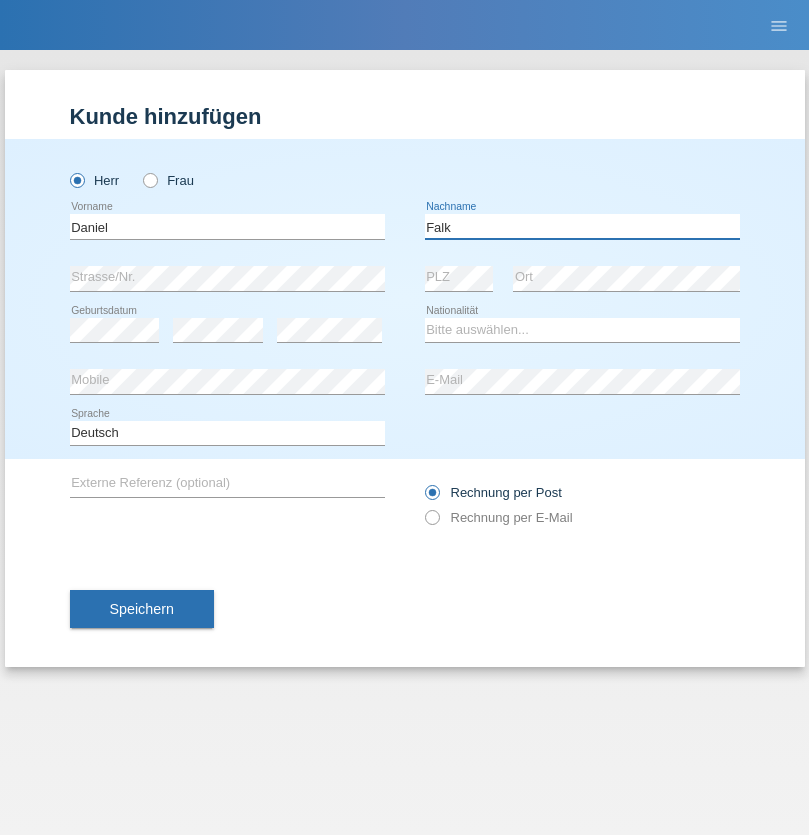 type on "Falk" 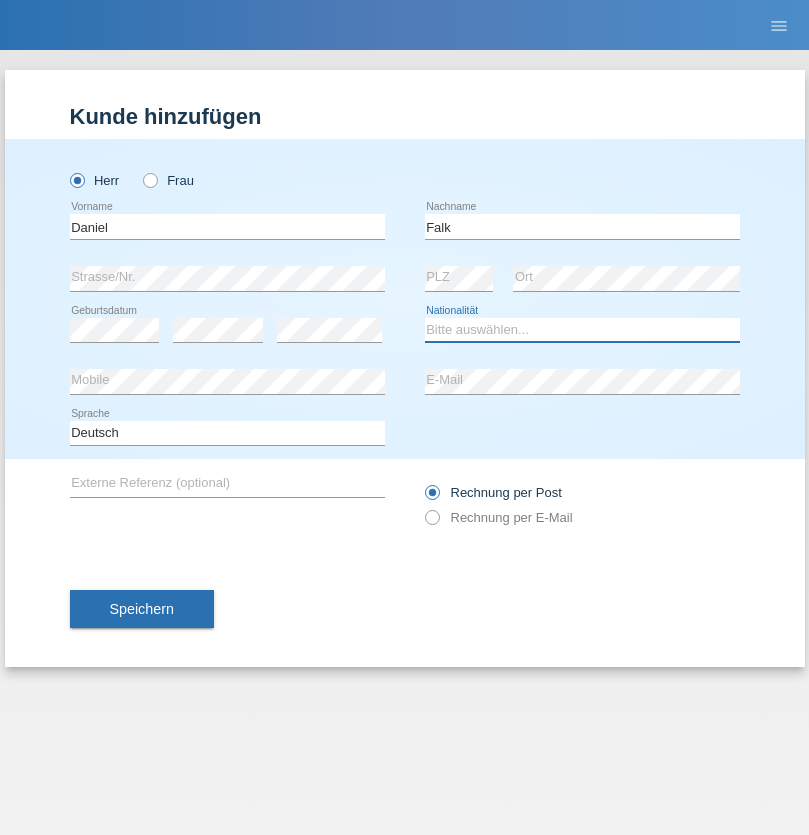 select on "CH" 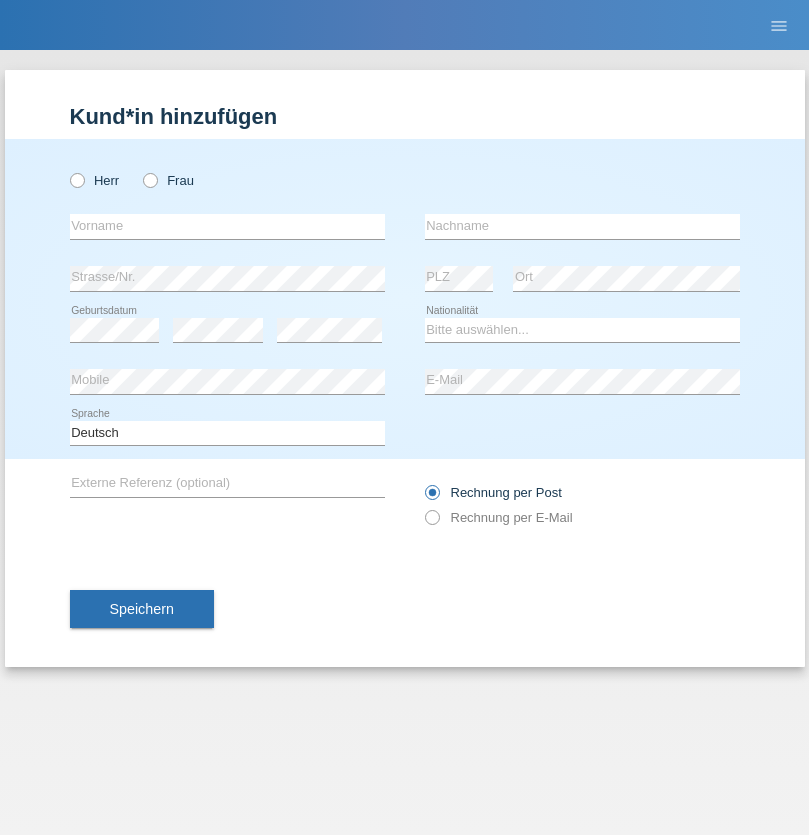 scroll, scrollTop: 0, scrollLeft: 0, axis: both 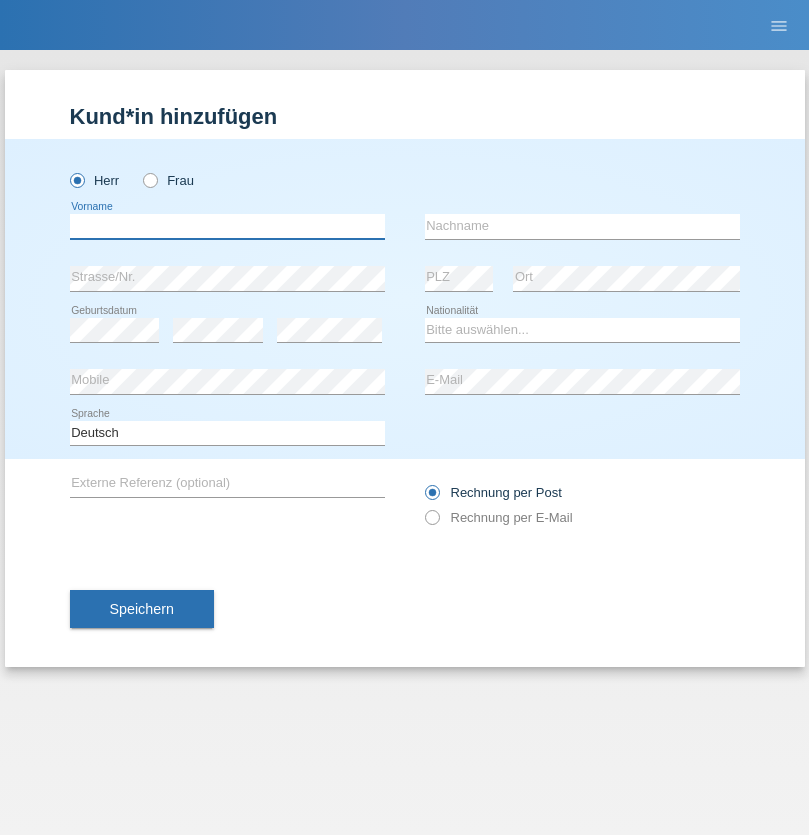click at bounding box center [227, 226] 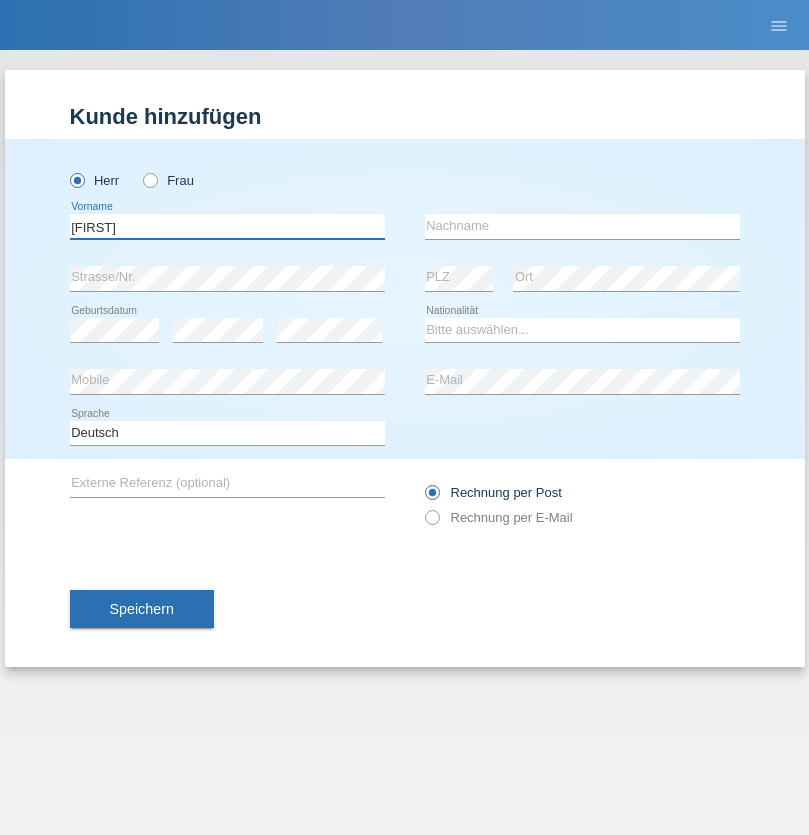 type on "[FIRST]" 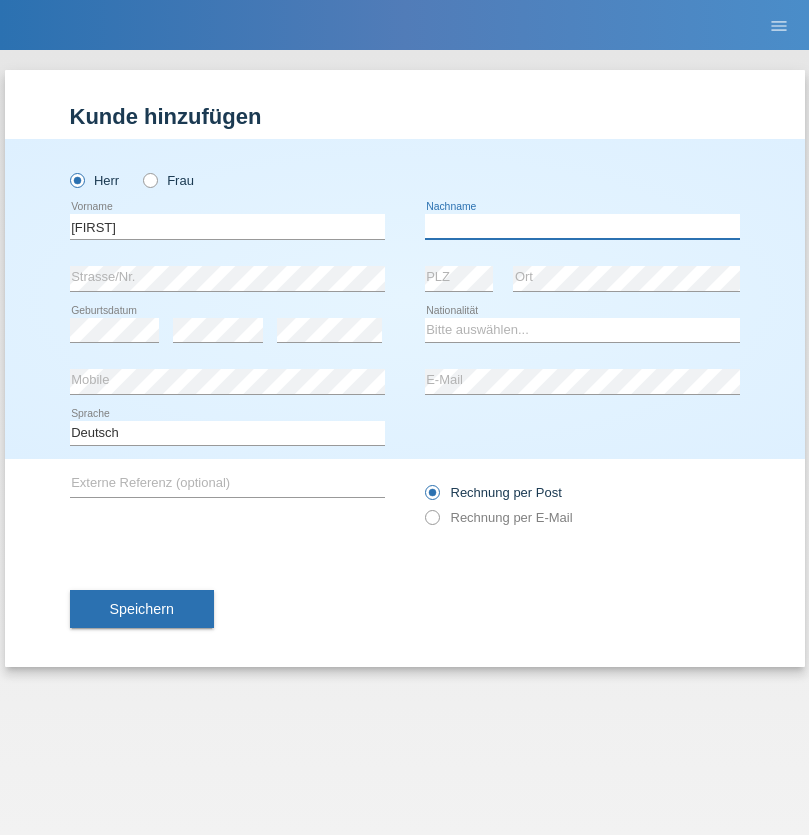 click at bounding box center (582, 226) 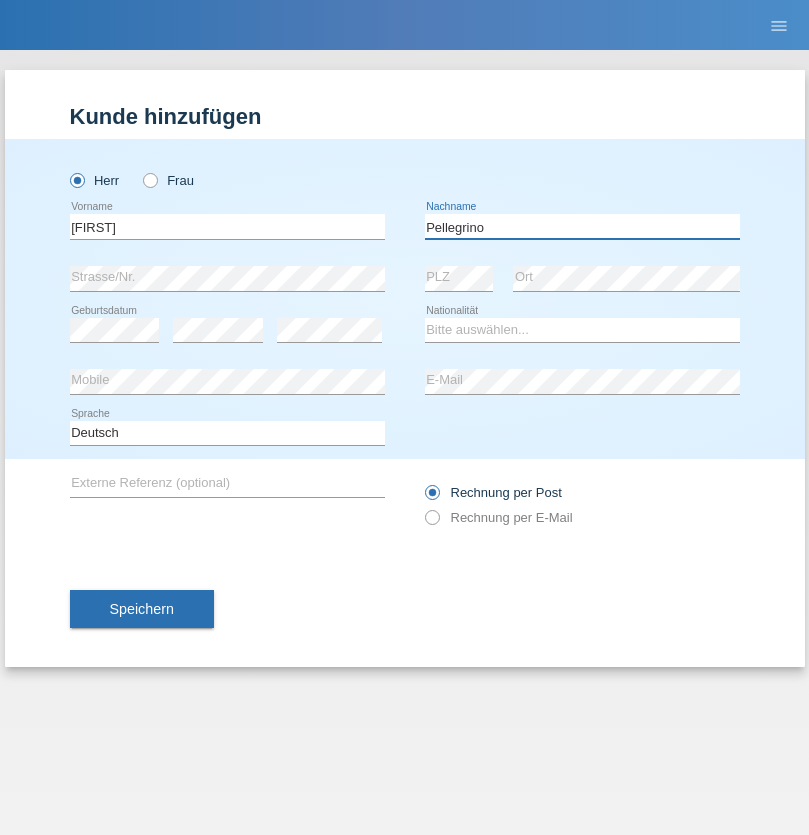 type on "Pellegrino" 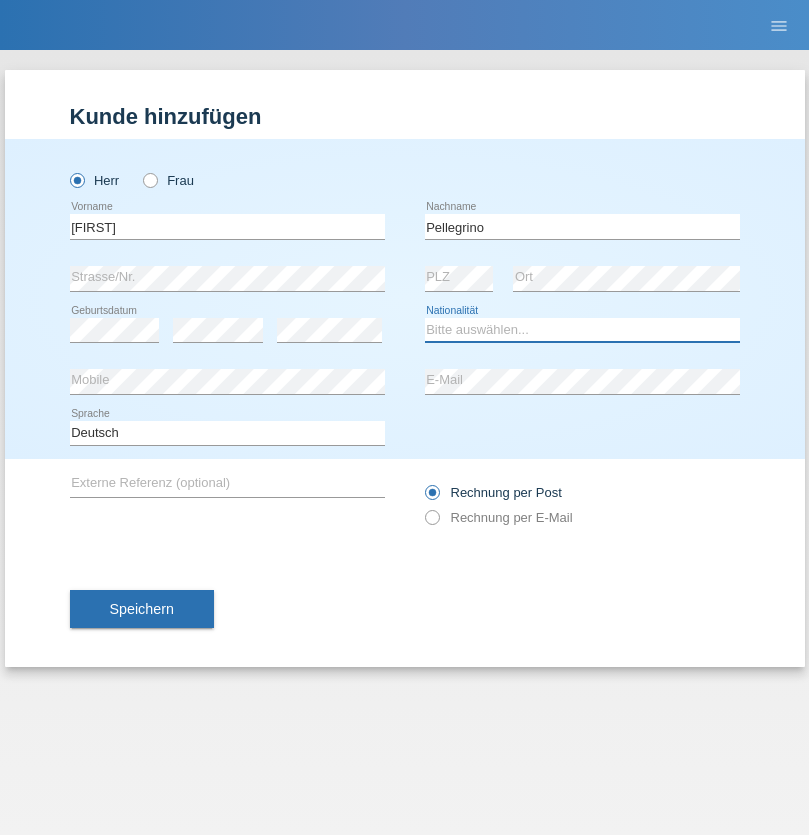 select on "IT" 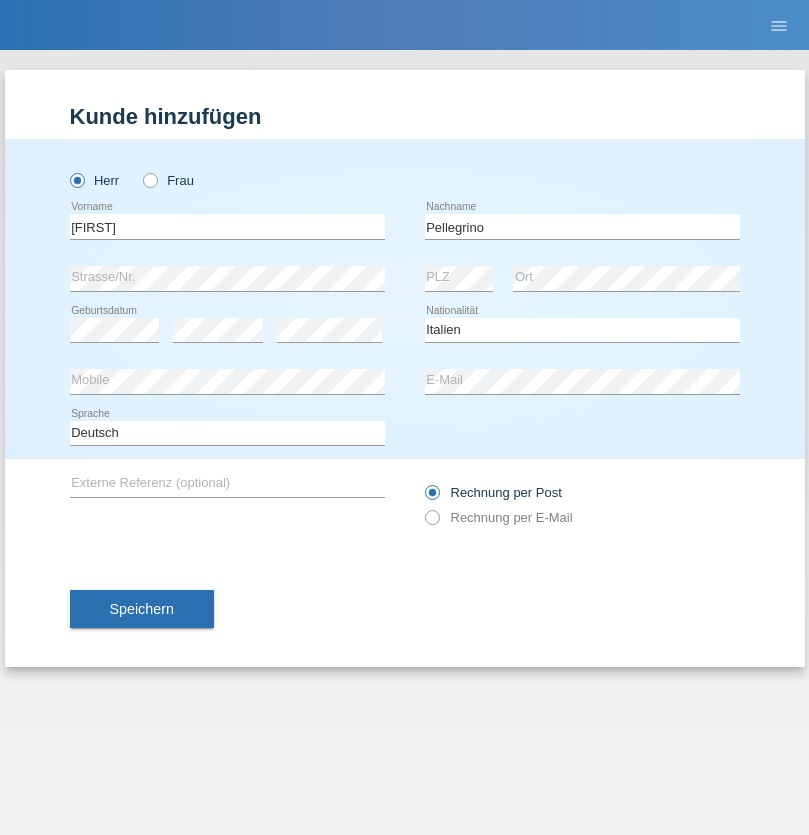 select on "C" 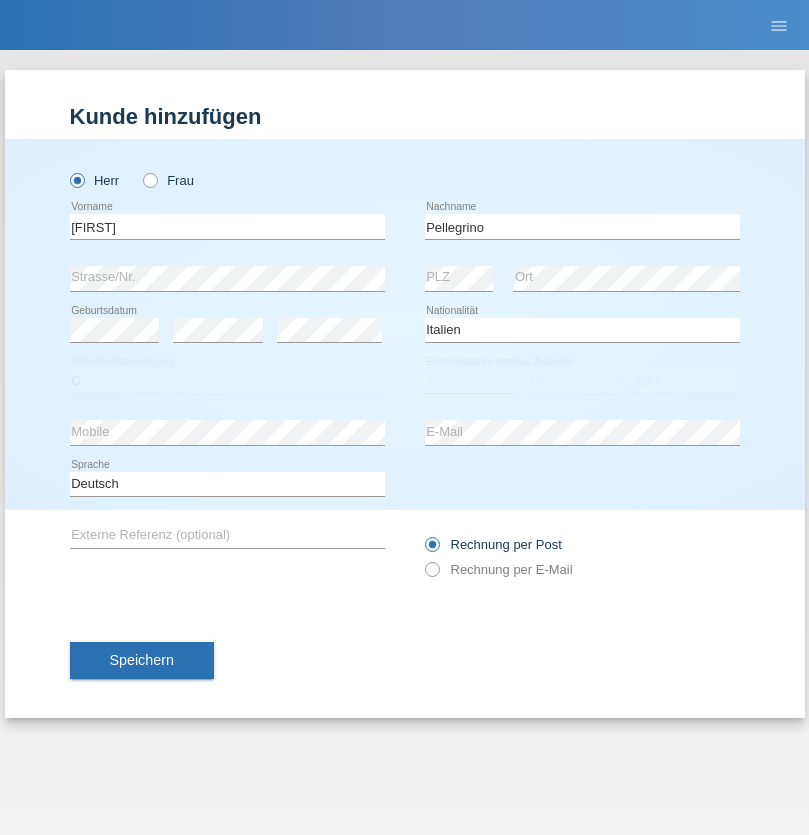 select on "07" 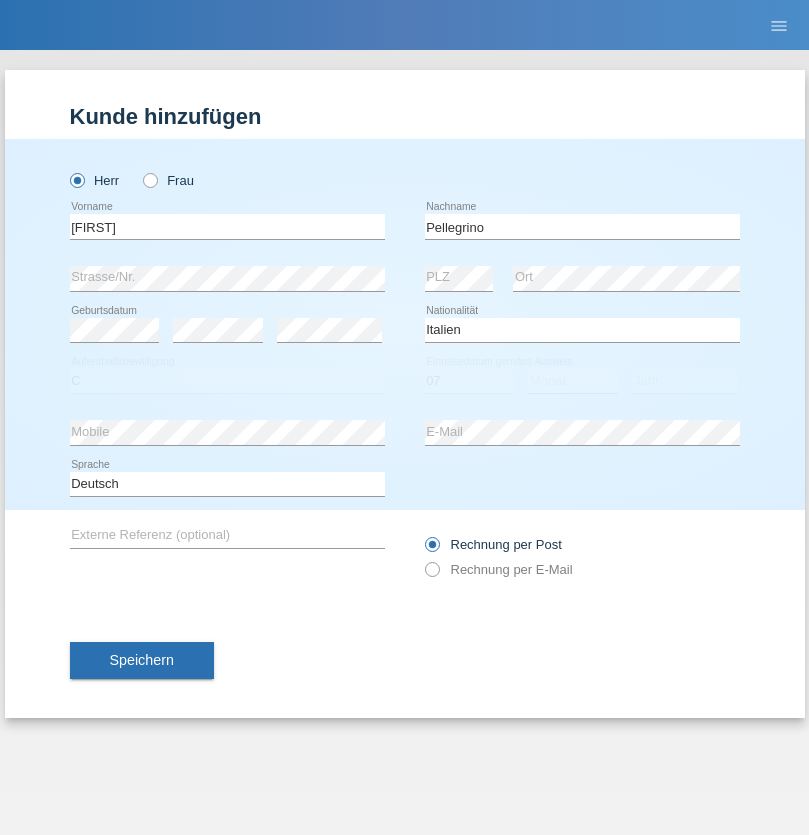 select on "07" 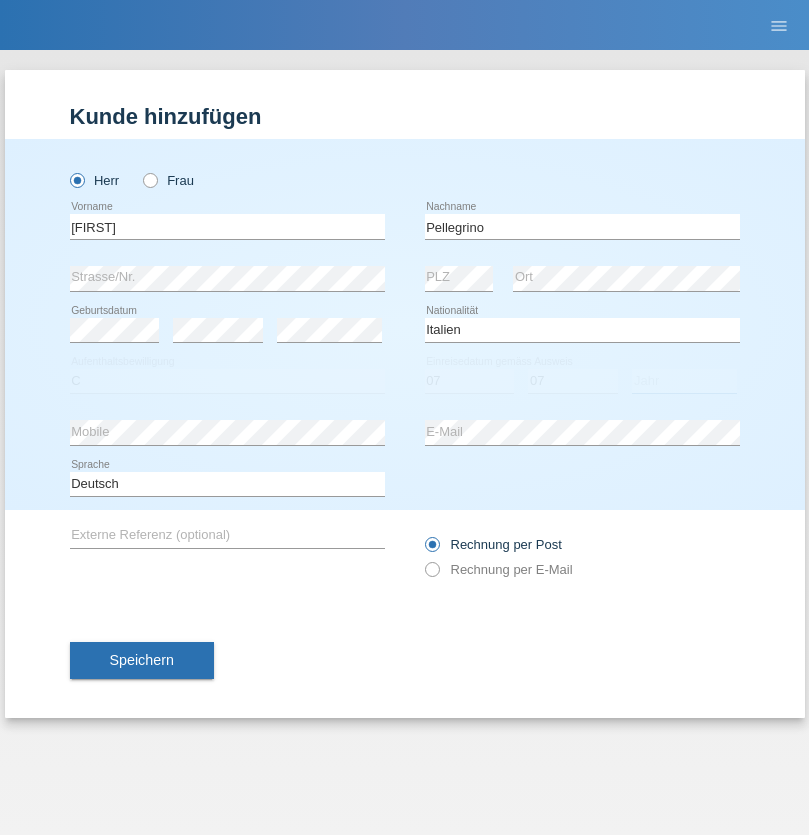 select on "2021" 